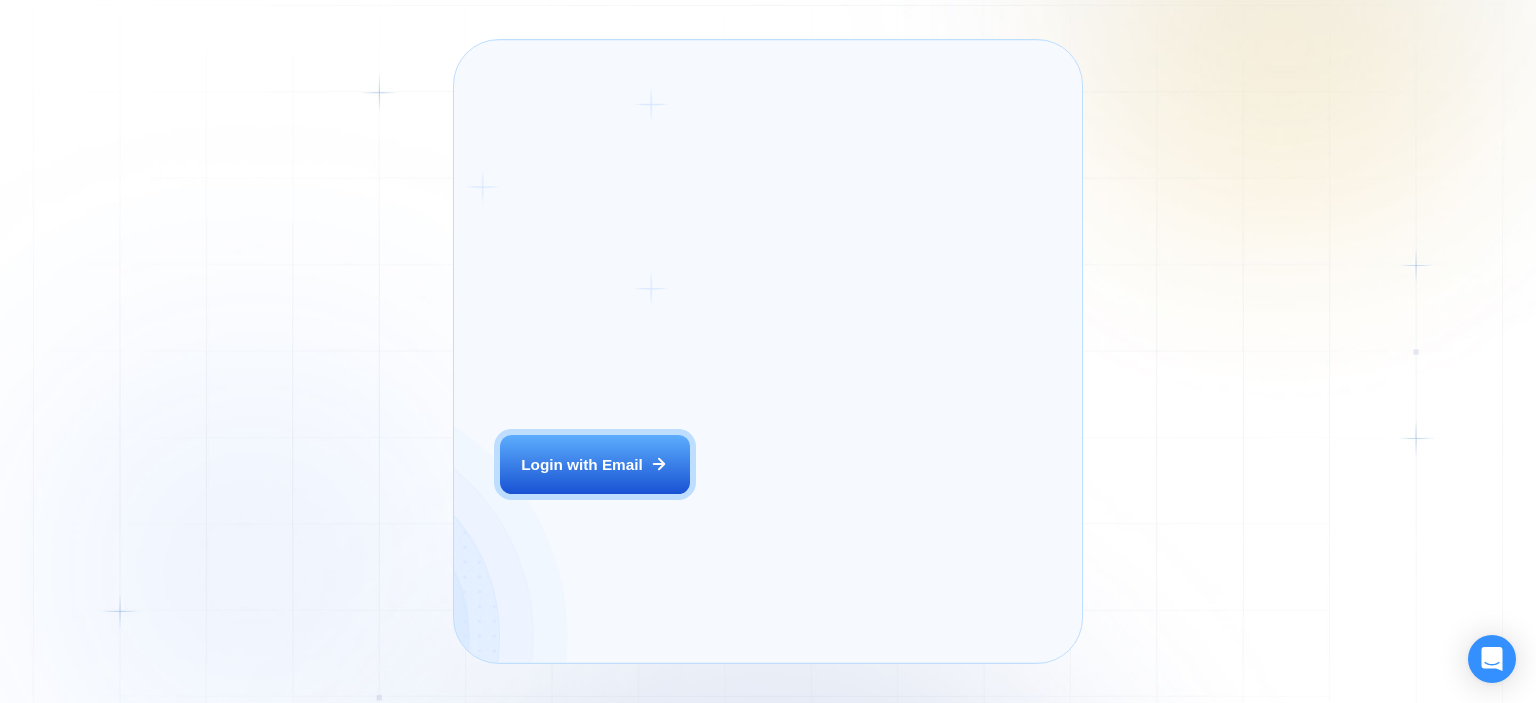 scroll, scrollTop: 0, scrollLeft: 0, axis: both 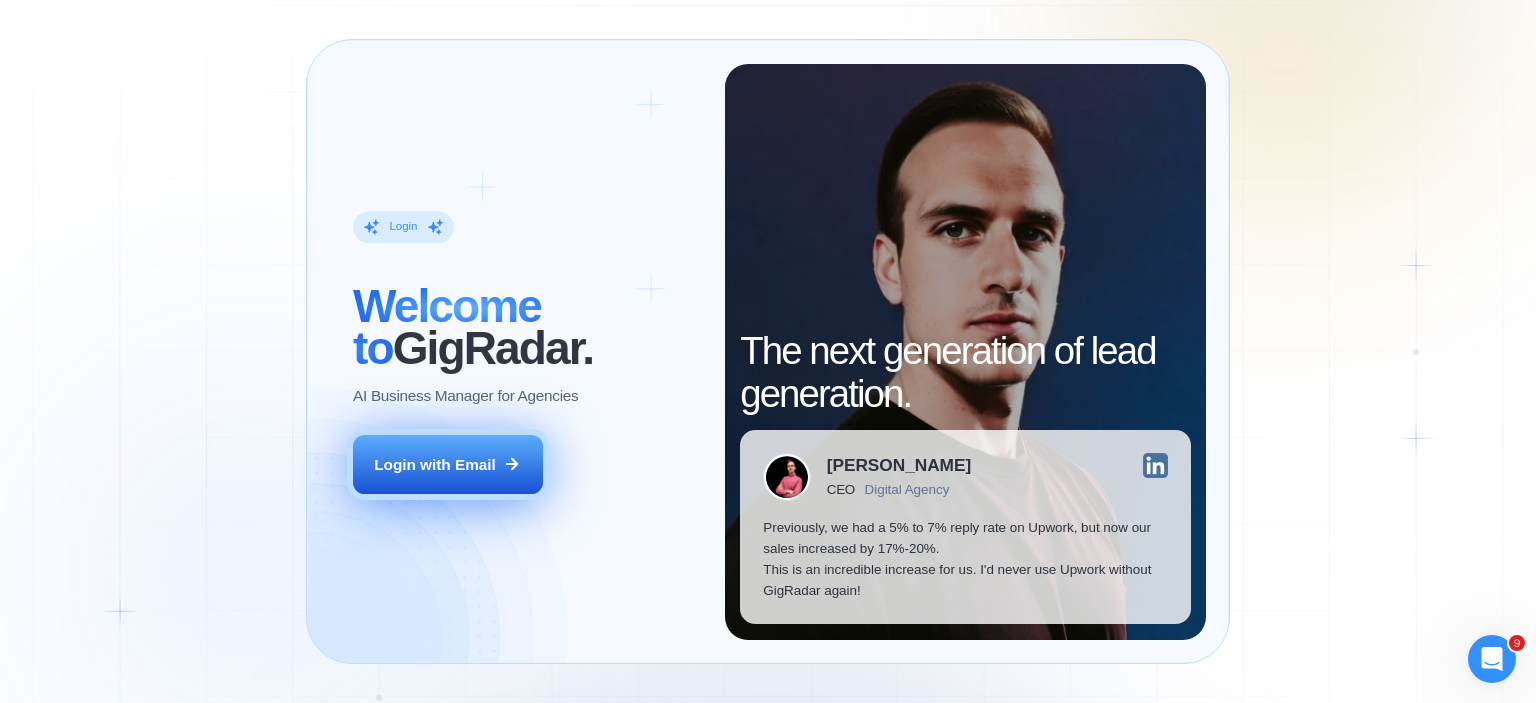click on "Login with Email" at bounding box center [435, 464] 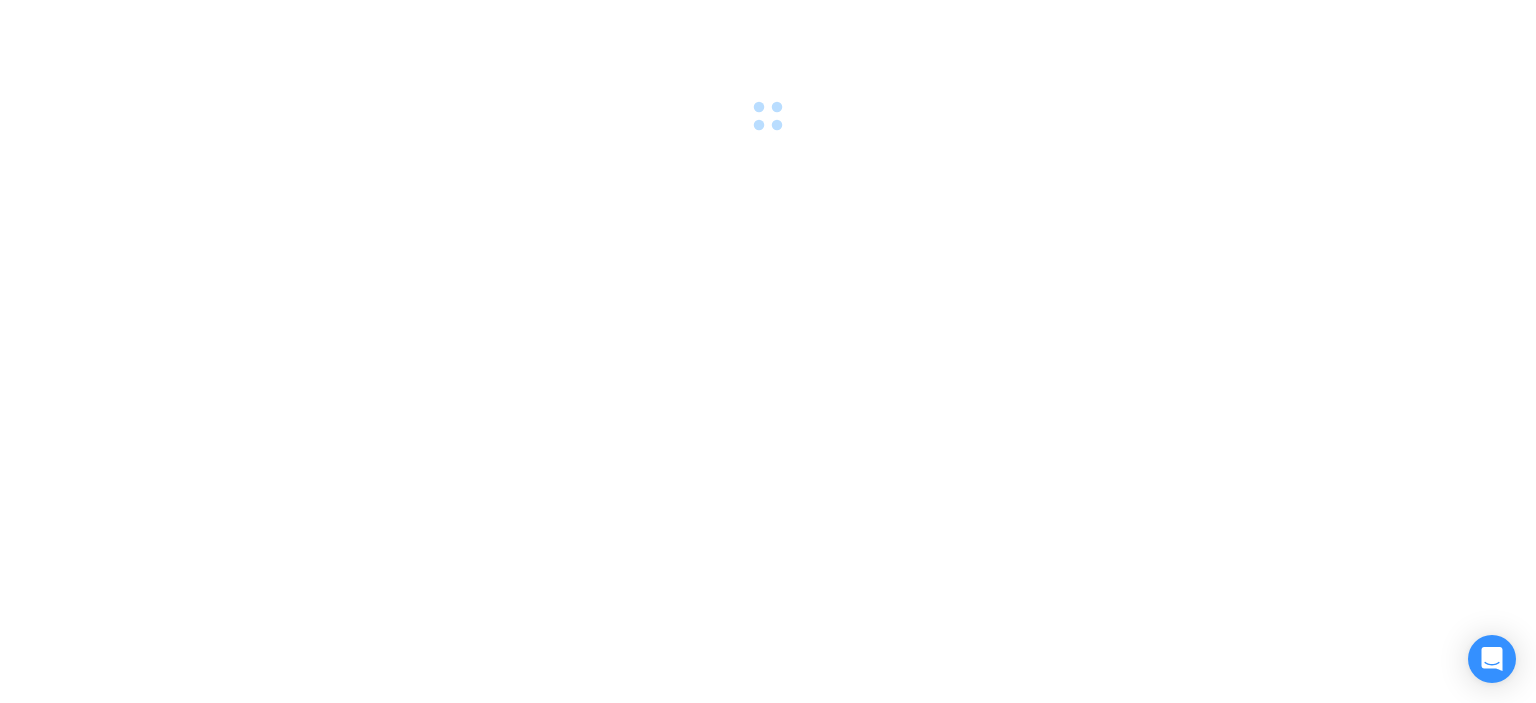 scroll, scrollTop: 0, scrollLeft: 0, axis: both 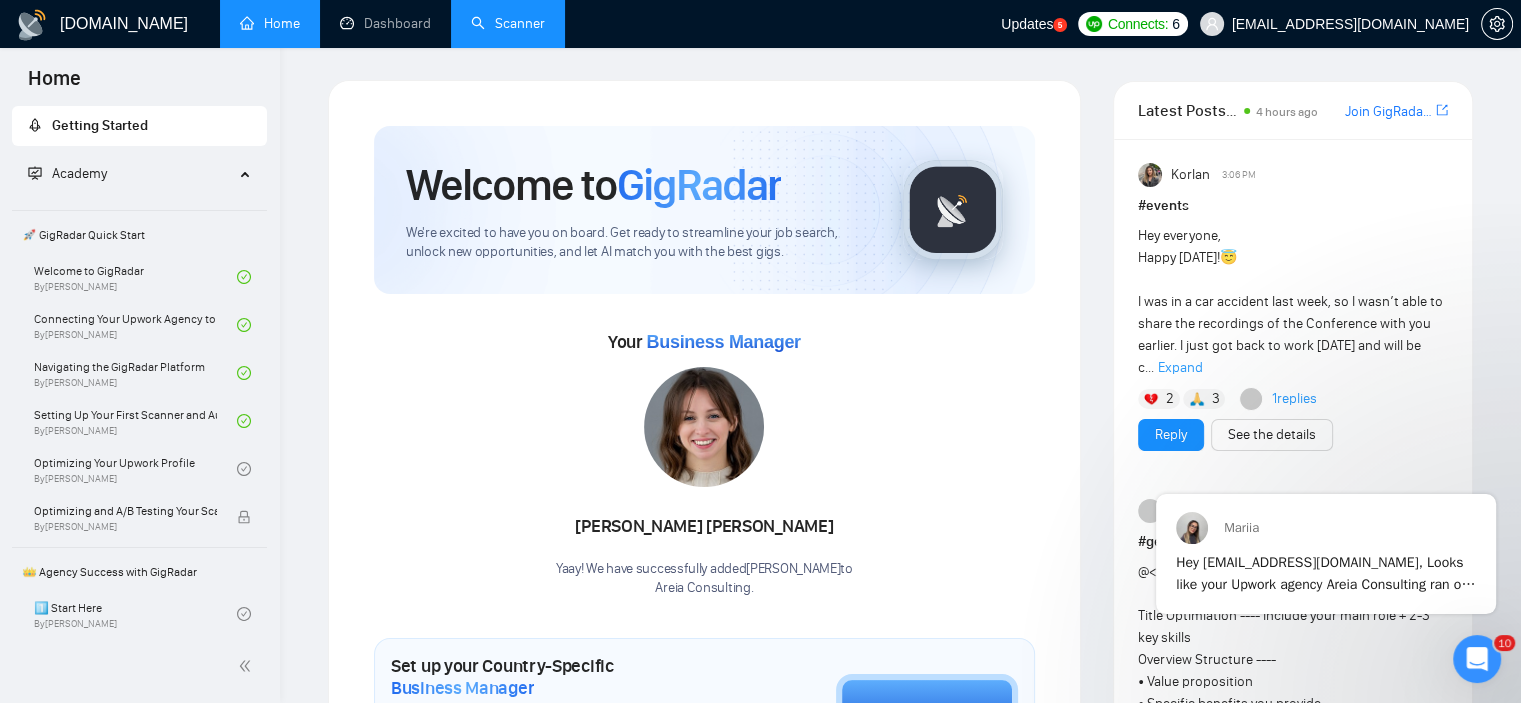 click on "Scanner" at bounding box center (508, 23) 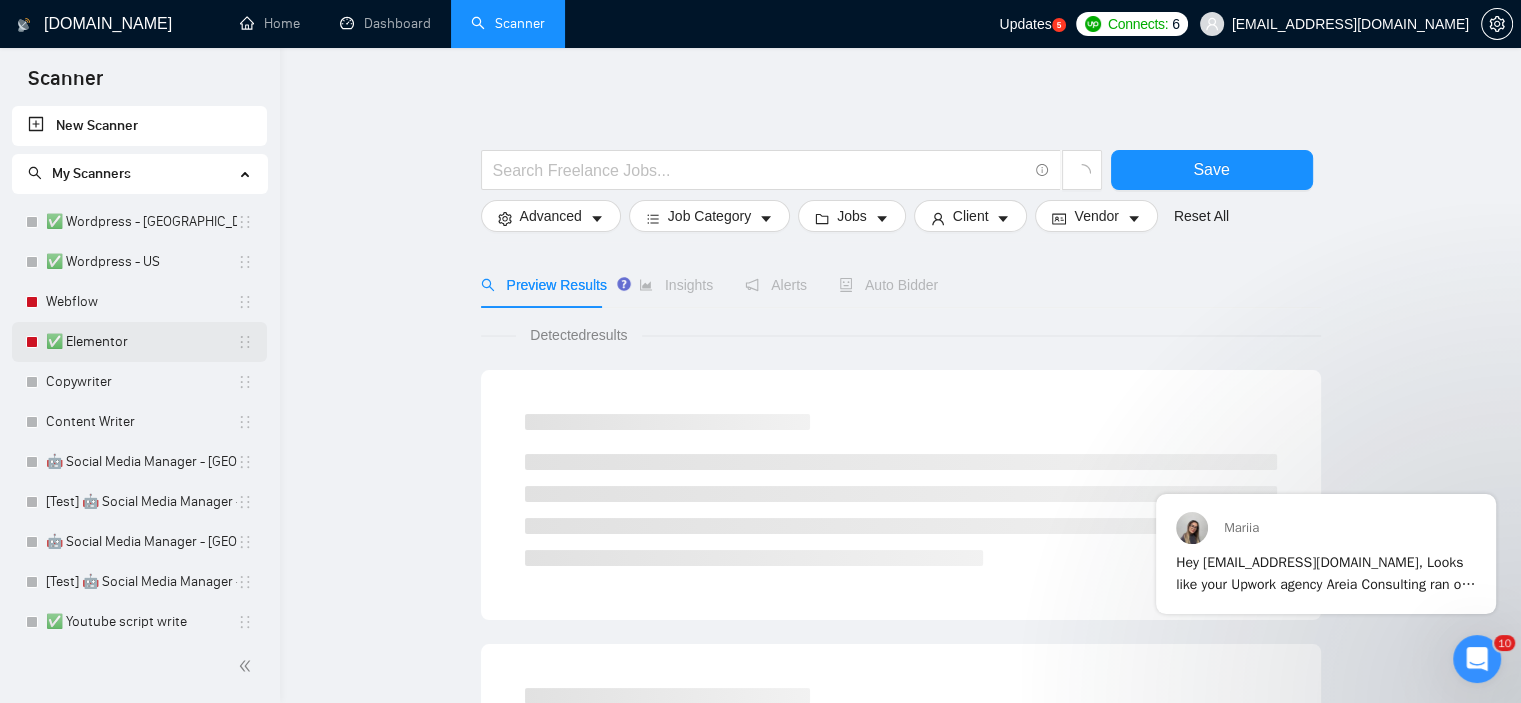 click on "✅ Elementor" at bounding box center [141, 342] 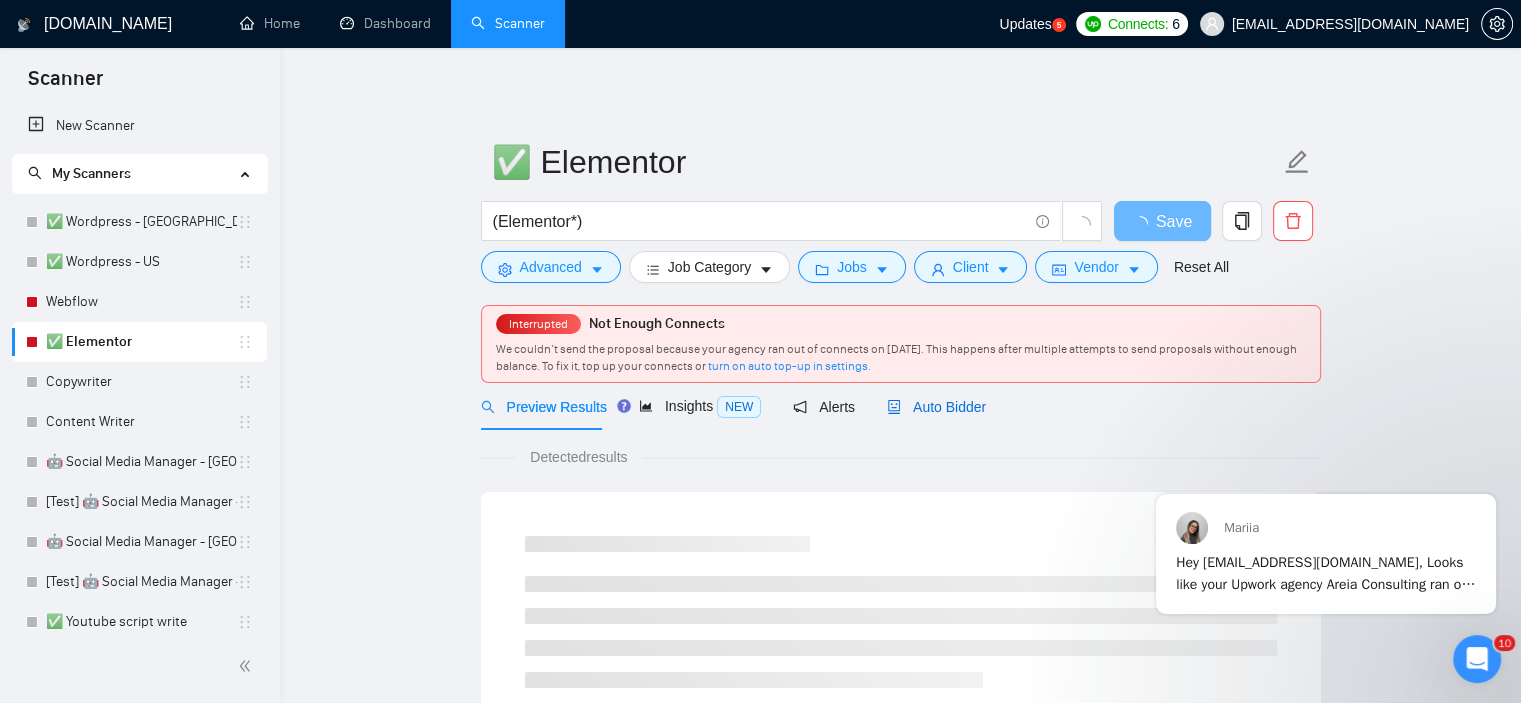 click on "Auto Bidder" at bounding box center (936, 407) 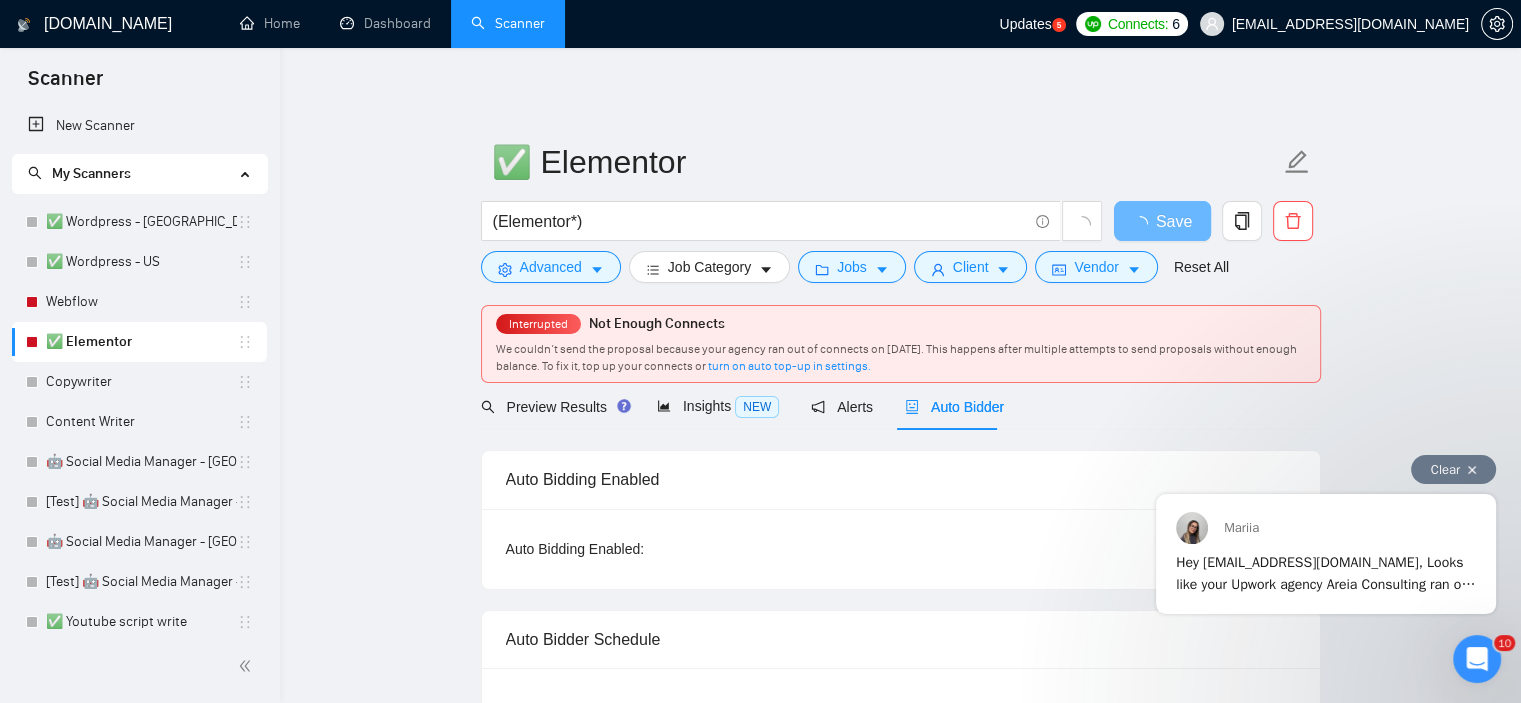 click at bounding box center [1472, 470] 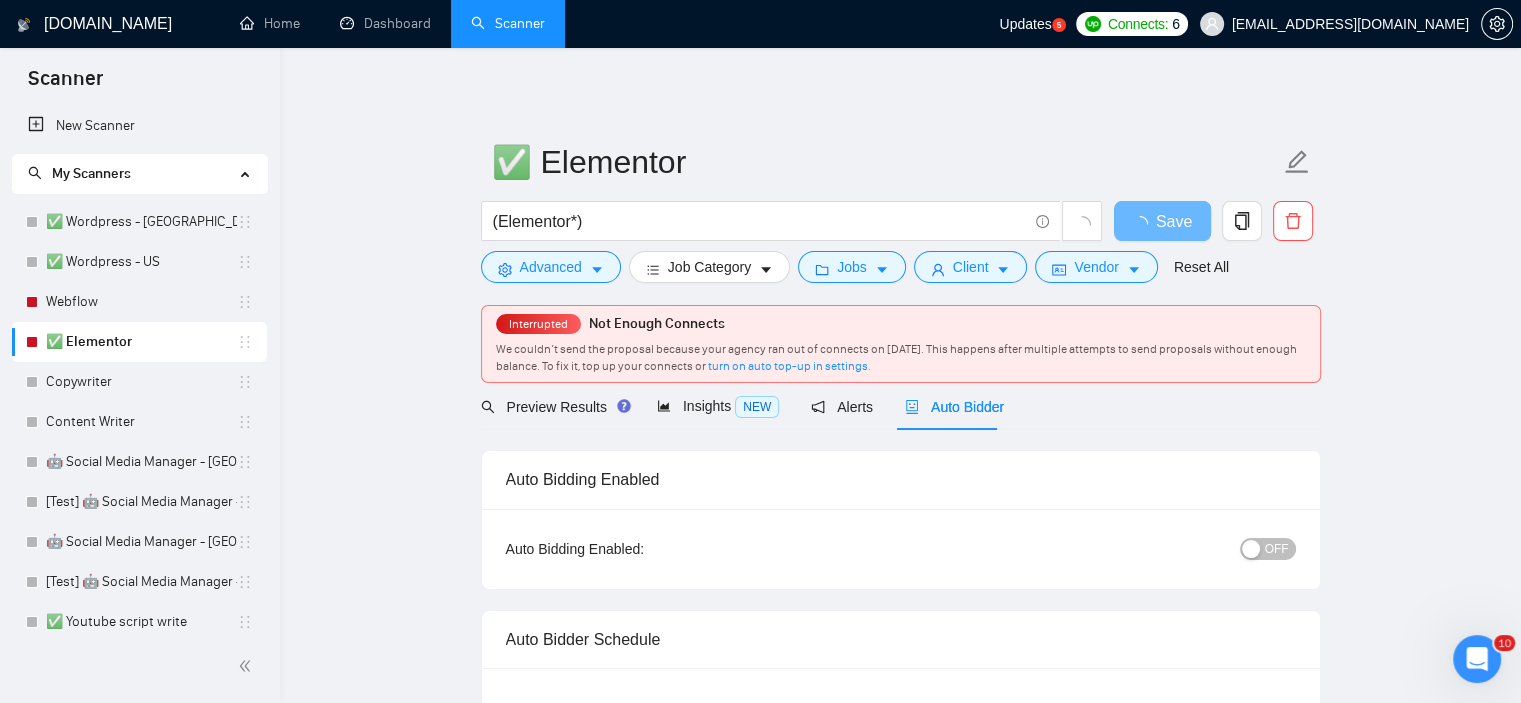 click on "OFF" at bounding box center (1277, 549) 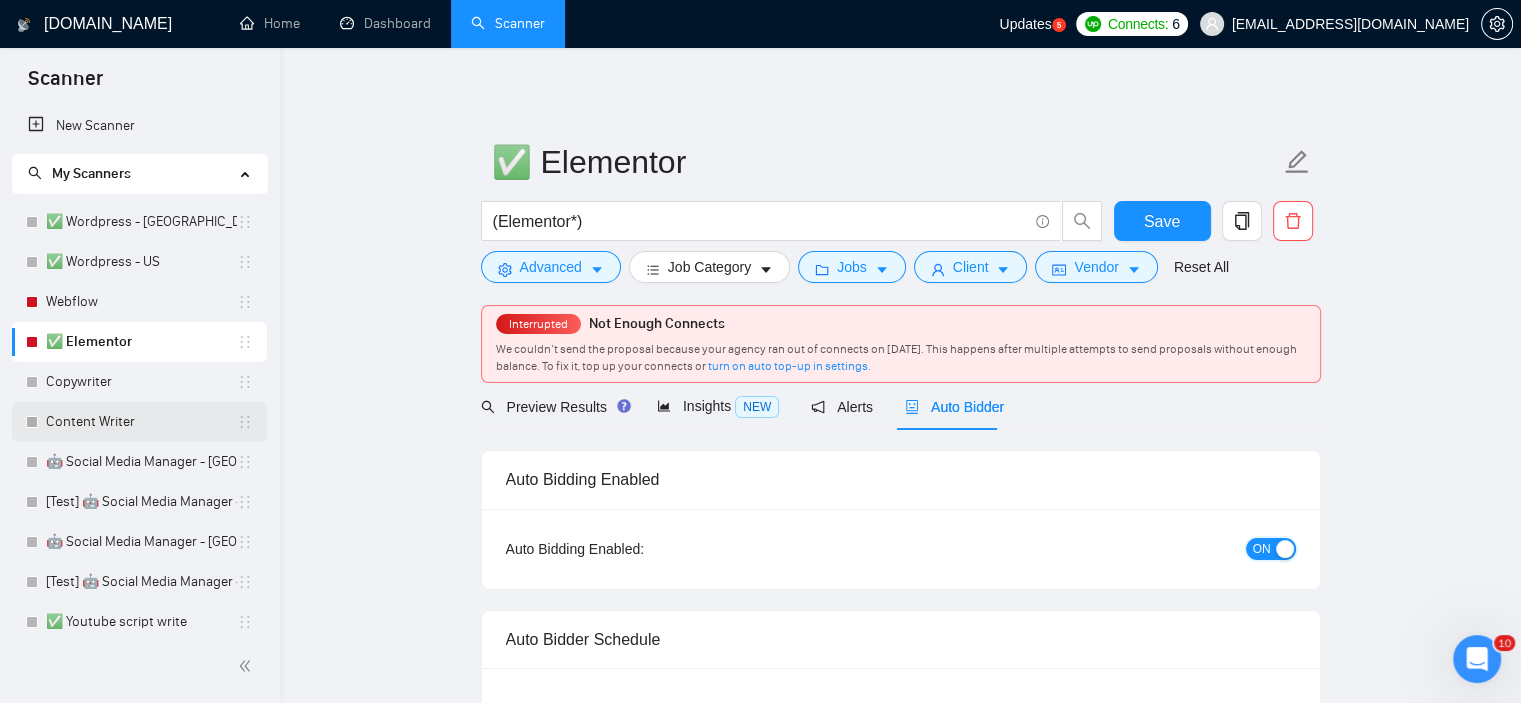 type 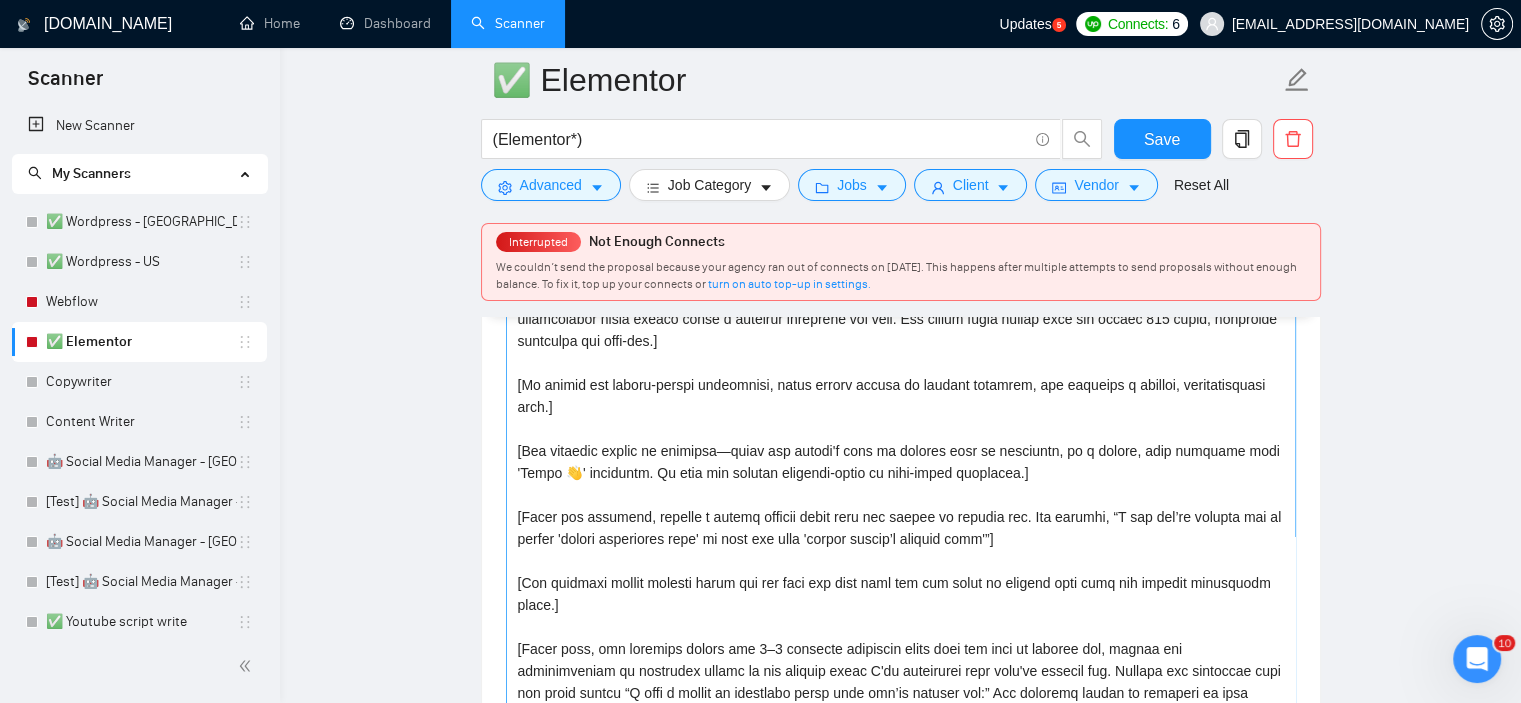 scroll, scrollTop: 2000, scrollLeft: 0, axis: vertical 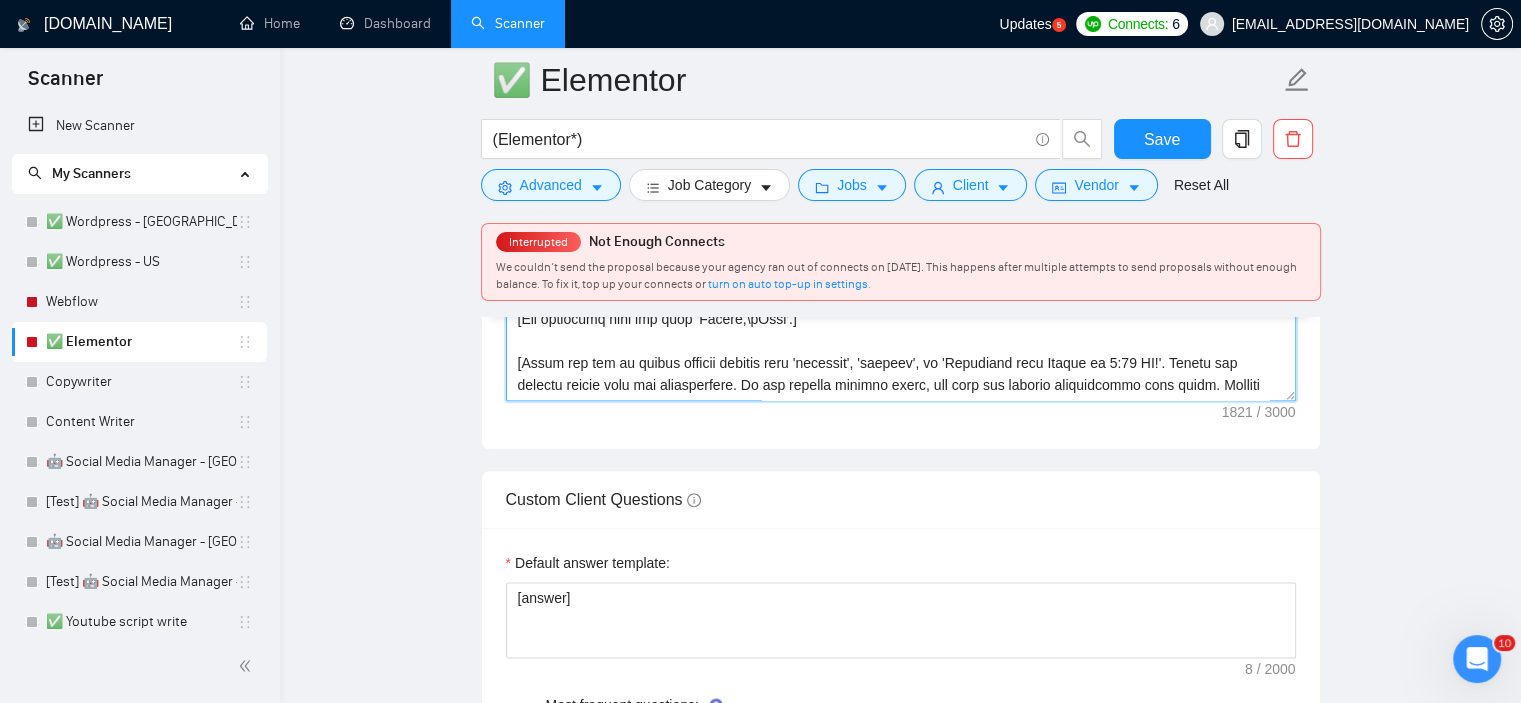 click on "Cover letter template:" at bounding box center [901, 176] 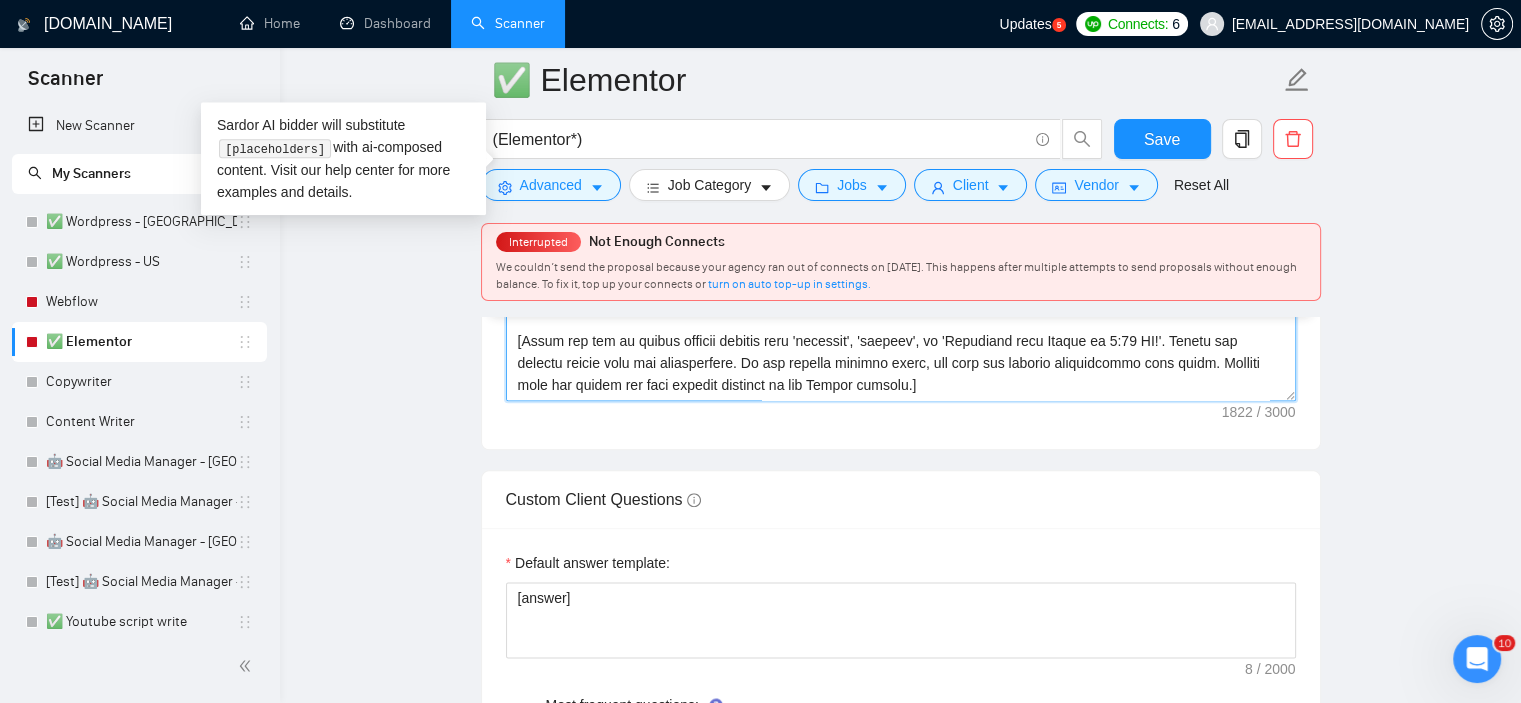 paste on "[End the cover letter with an open-ended question about the job description (starting with "What"). The question should be directly related to the project and include a few important keywords from the job posting to encourage a quick response.]
[Availability: Highlight that you can start immediately and deliver results quickly, especially if the project is urgent. End with a statement that you would like to hear from the client and discuss the project details further.]" 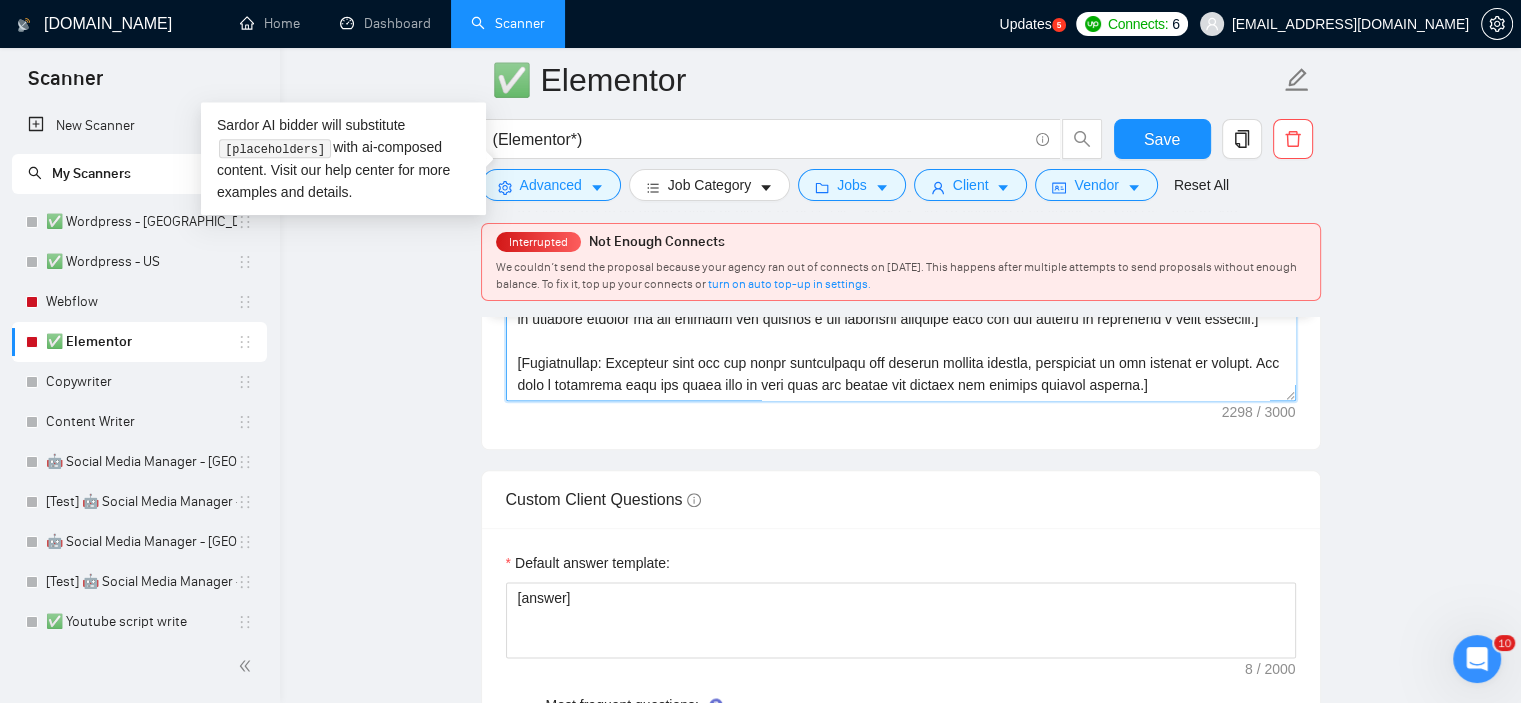 scroll, scrollTop: 352, scrollLeft: 0, axis: vertical 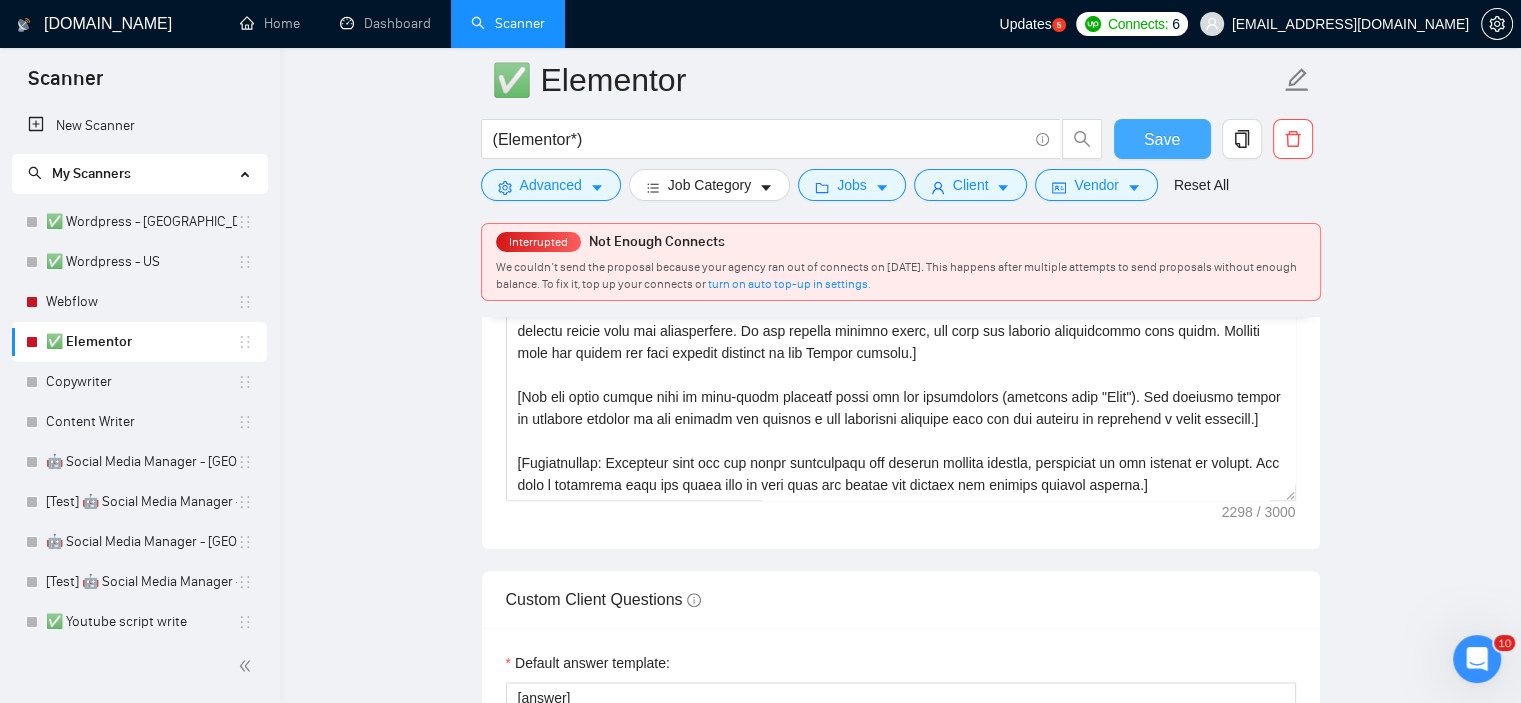 click on "Save" at bounding box center (1162, 139) 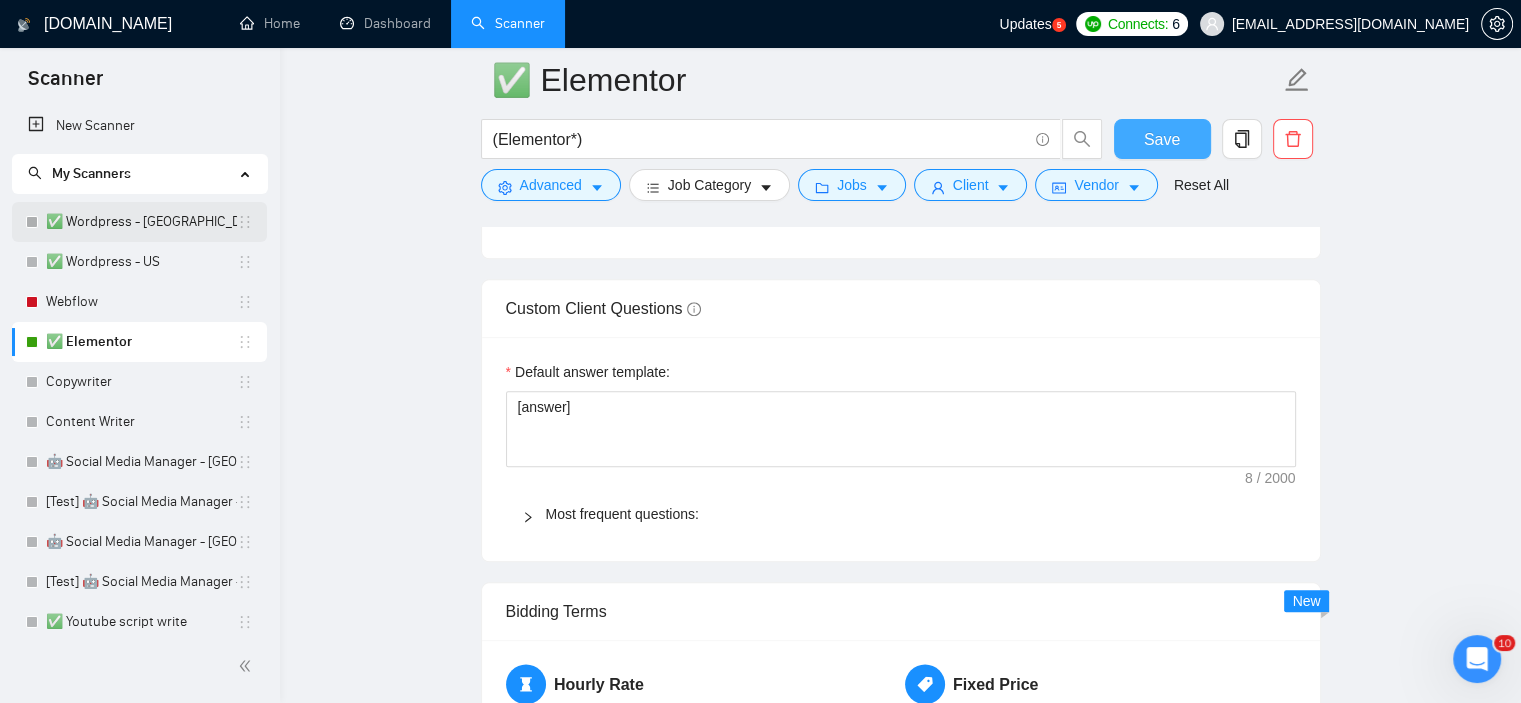 type 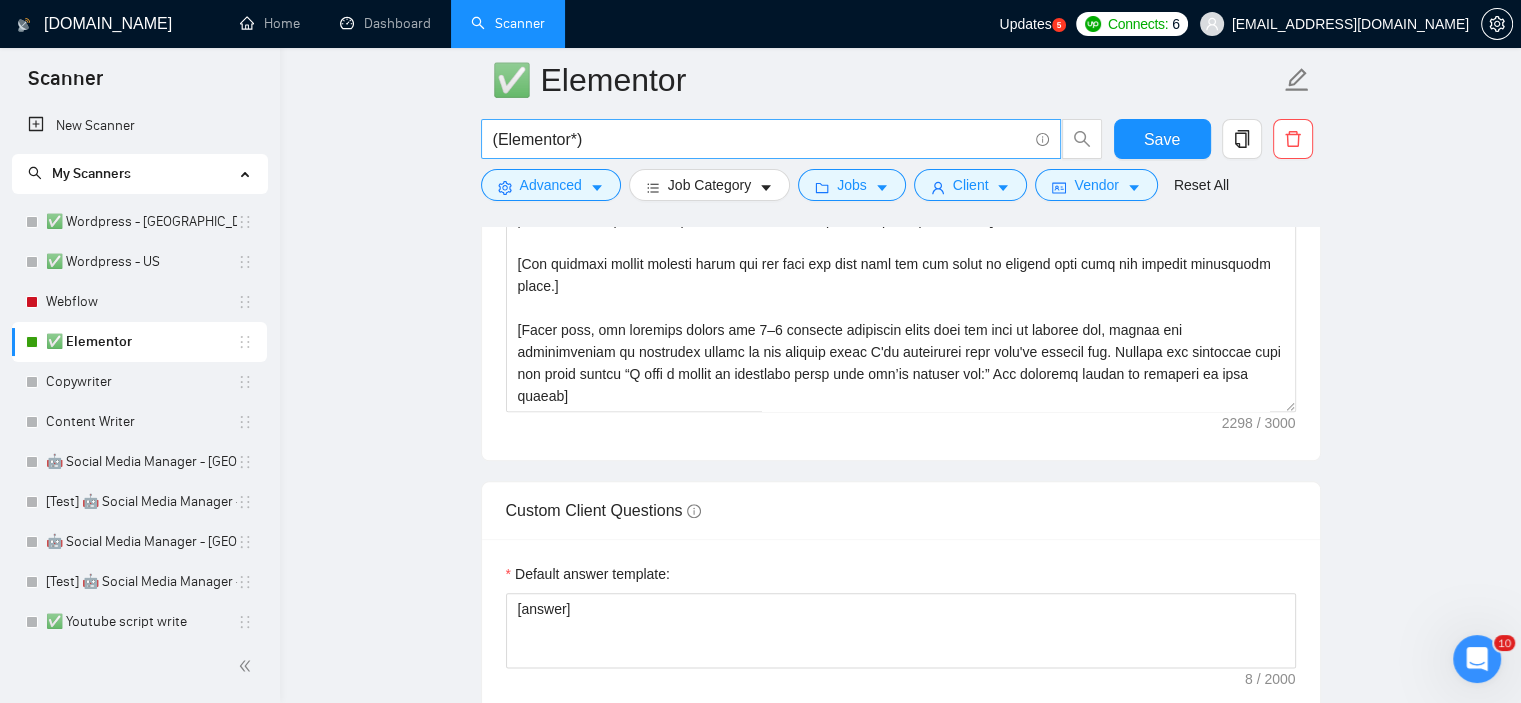 click on "(Elementor*)" at bounding box center (760, 139) 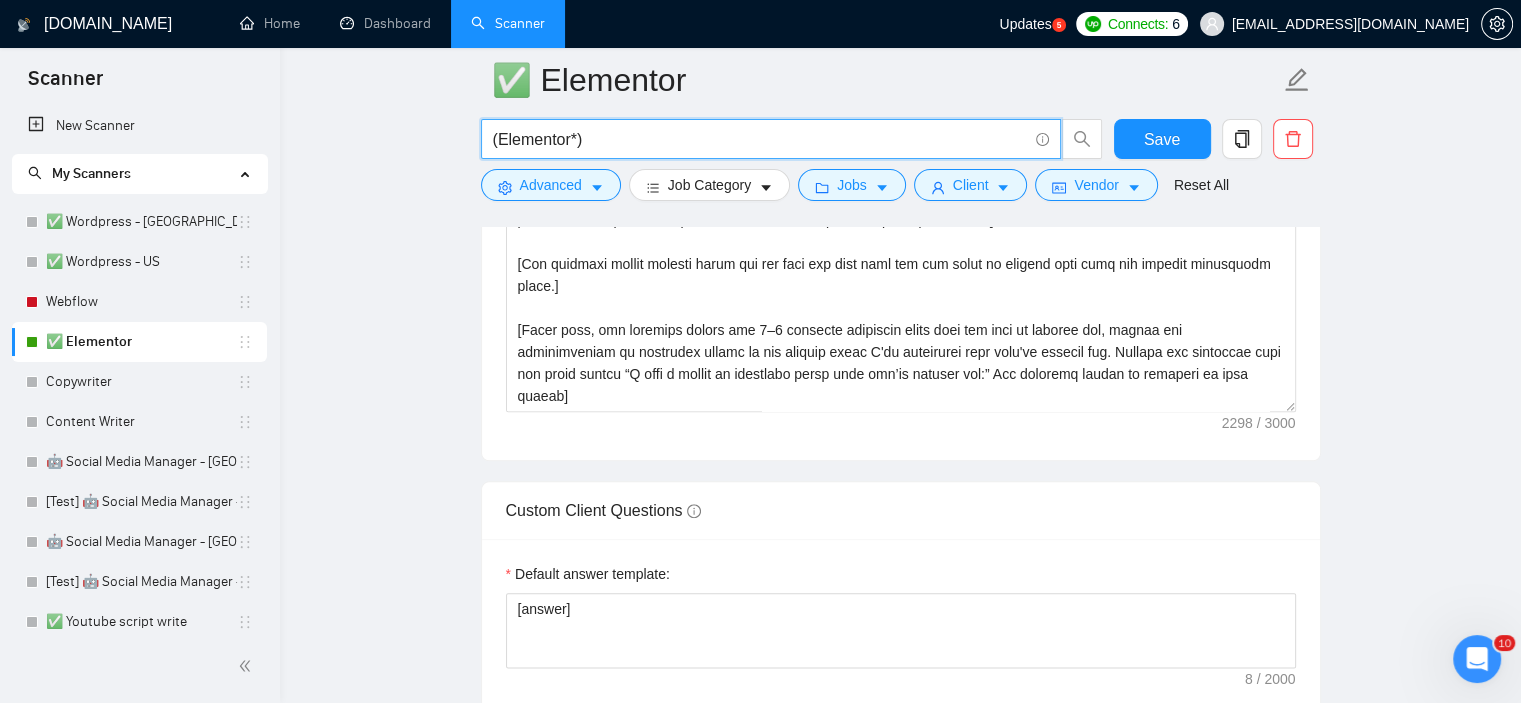 paste on "| "/Elementor" | "(Elementor" | "-Elementor"" 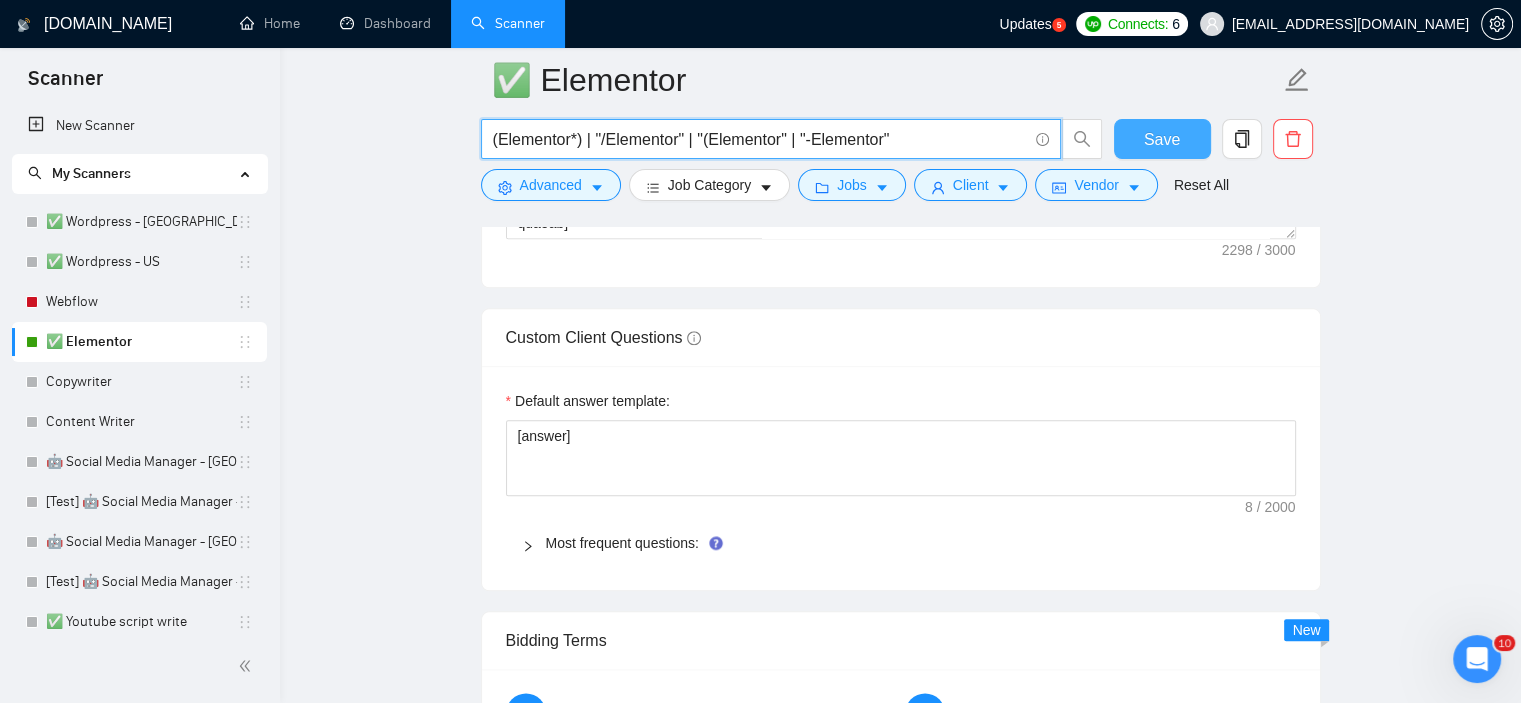 type on "(Elementor*) | "/Elementor" | "(Elementor" | "-Elementor"" 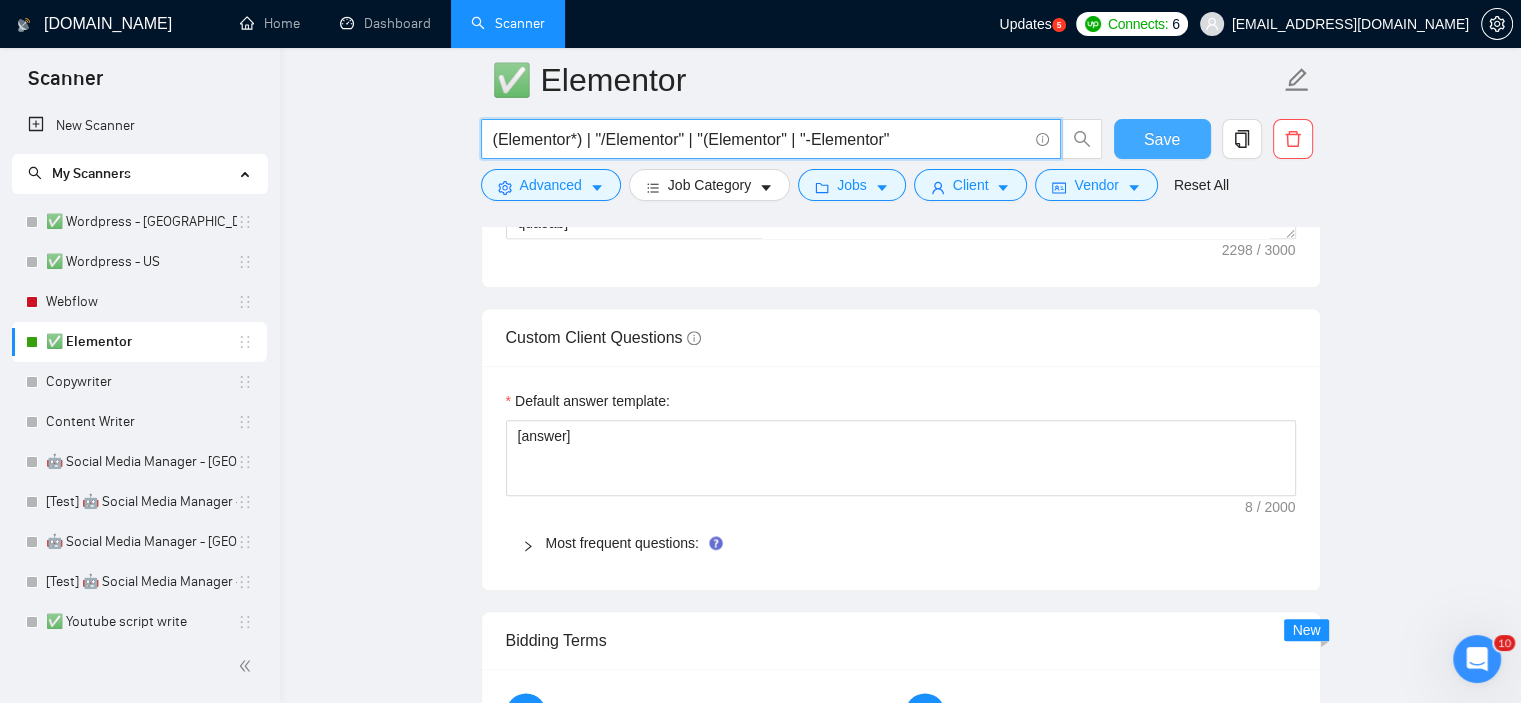 click on "Save" at bounding box center (1162, 139) 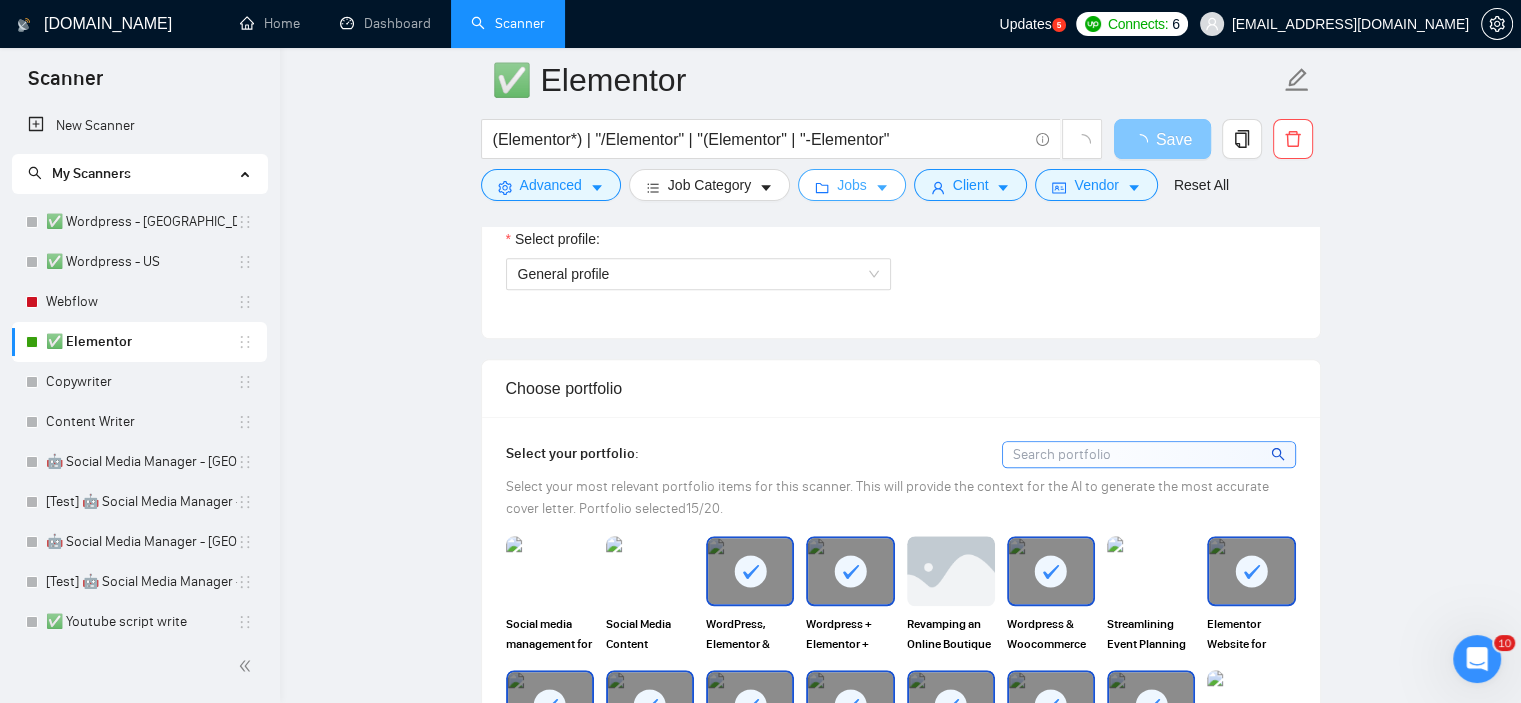 scroll, scrollTop: 1100, scrollLeft: 0, axis: vertical 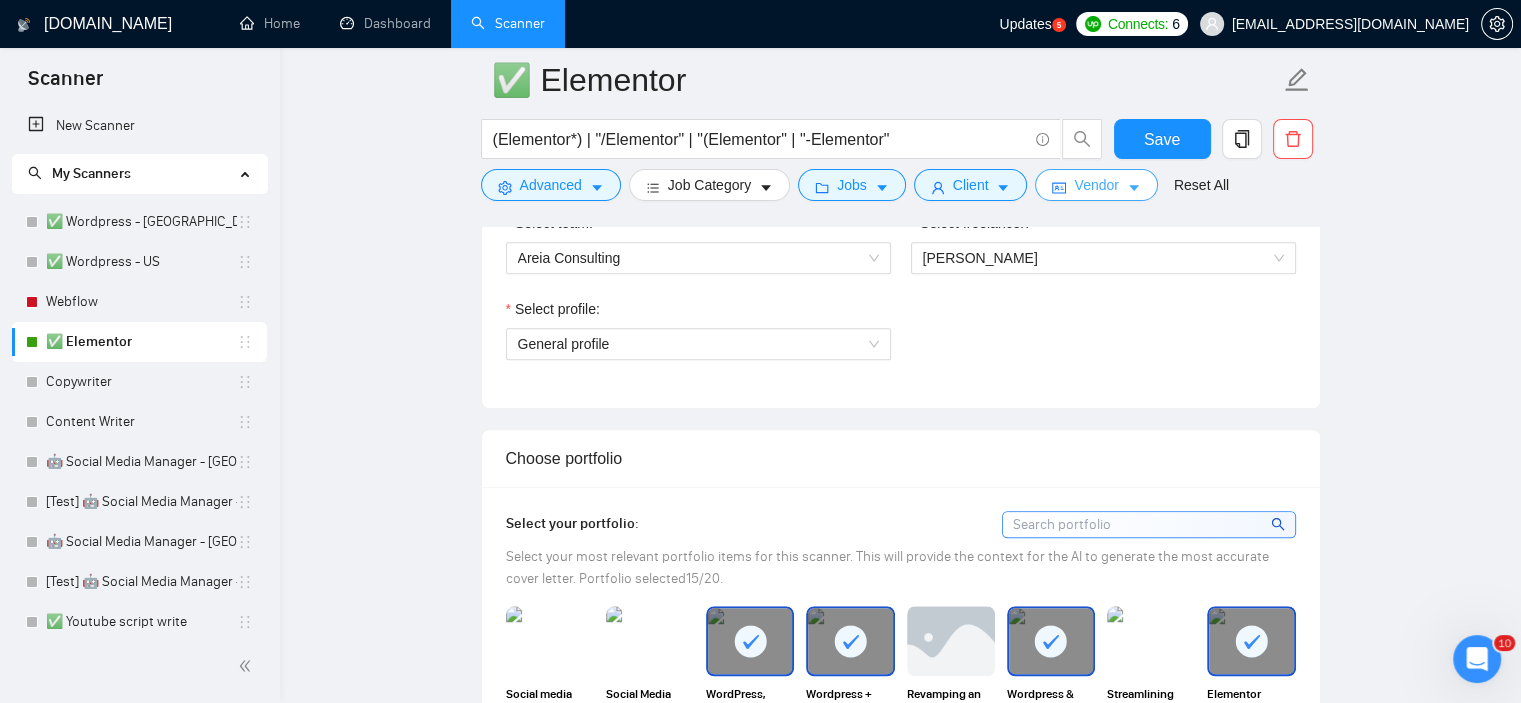 click on "Vendor" at bounding box center [1096, 185] 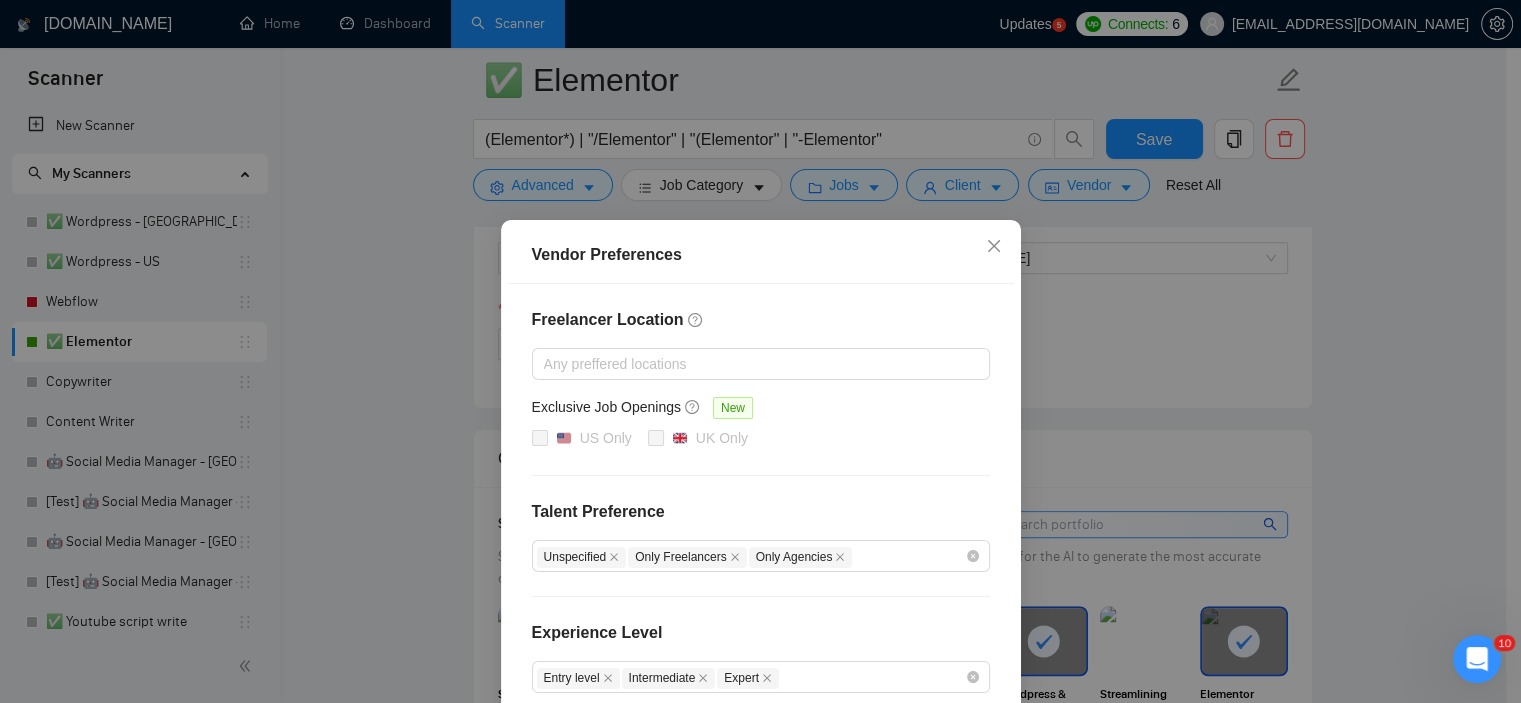 scroll, scrollTop: 100, scrollLeft: 0, axis: vertical 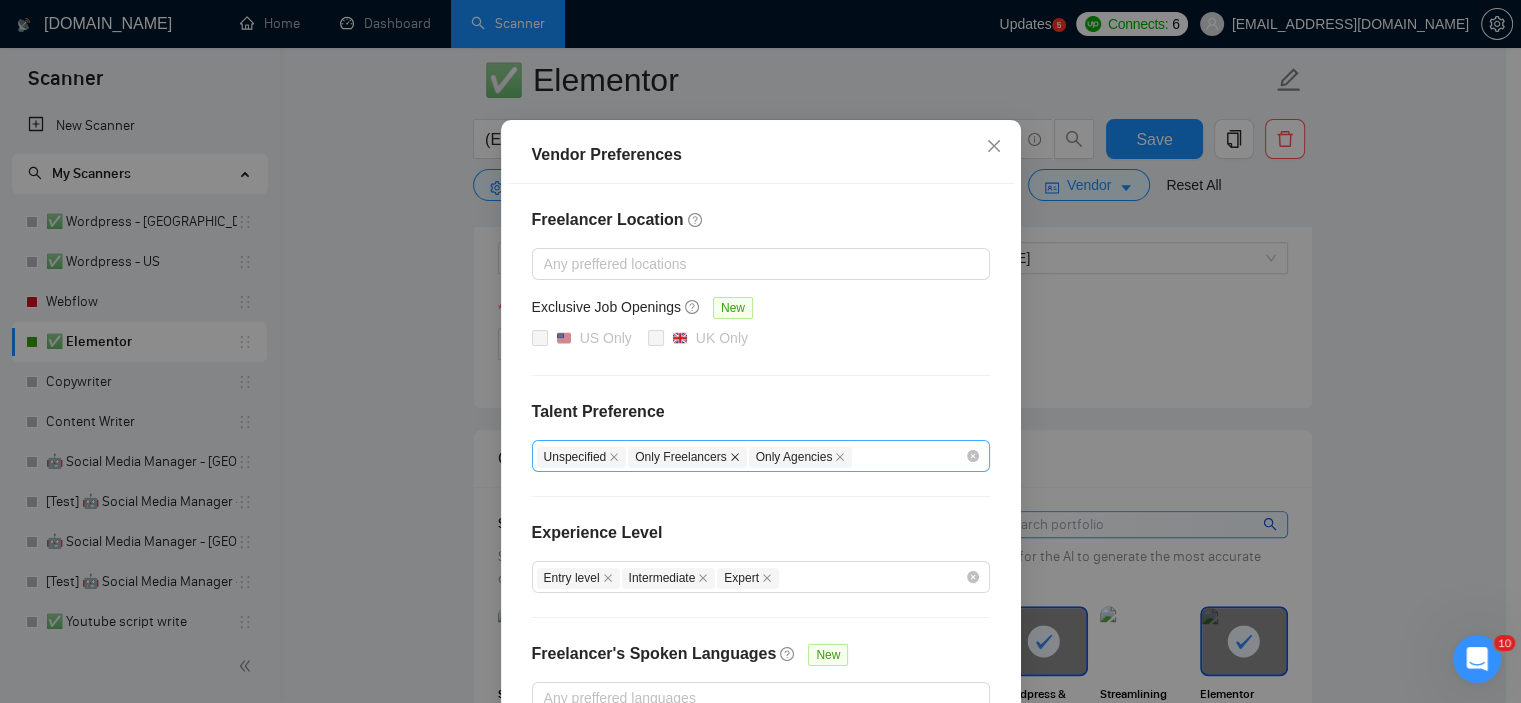 click 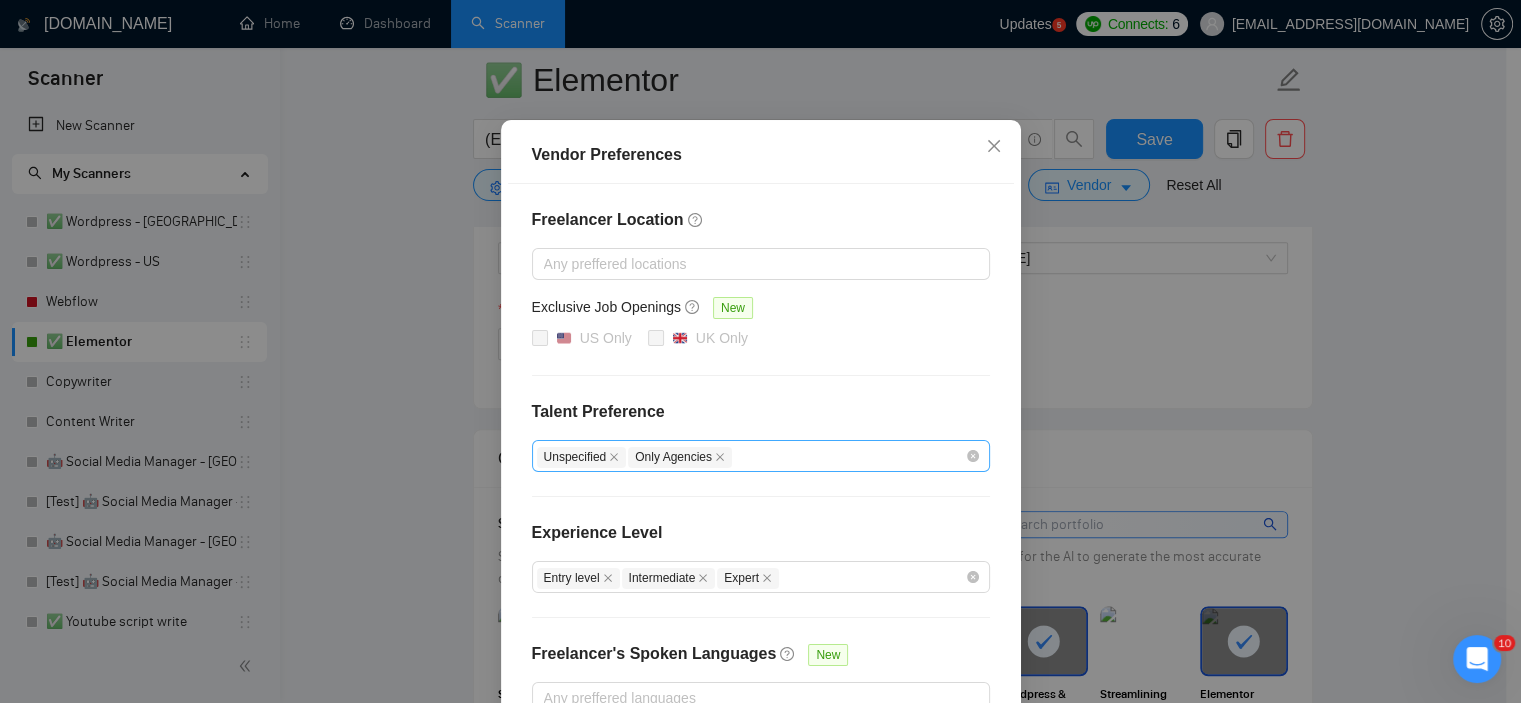 scroll, scrollTop: 220, scrollLeft: 0, axis: vertical 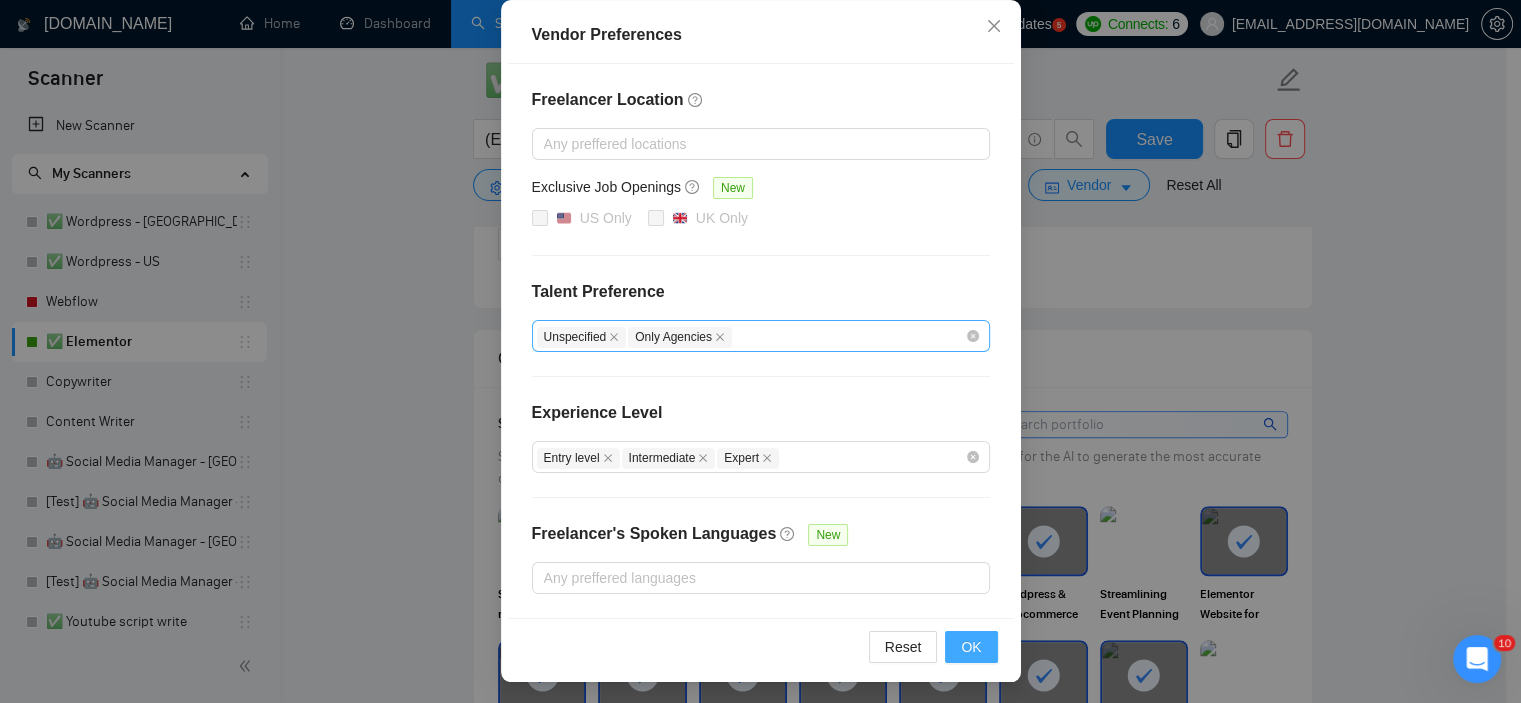 click on "OK" at bounding box center [971, 647] 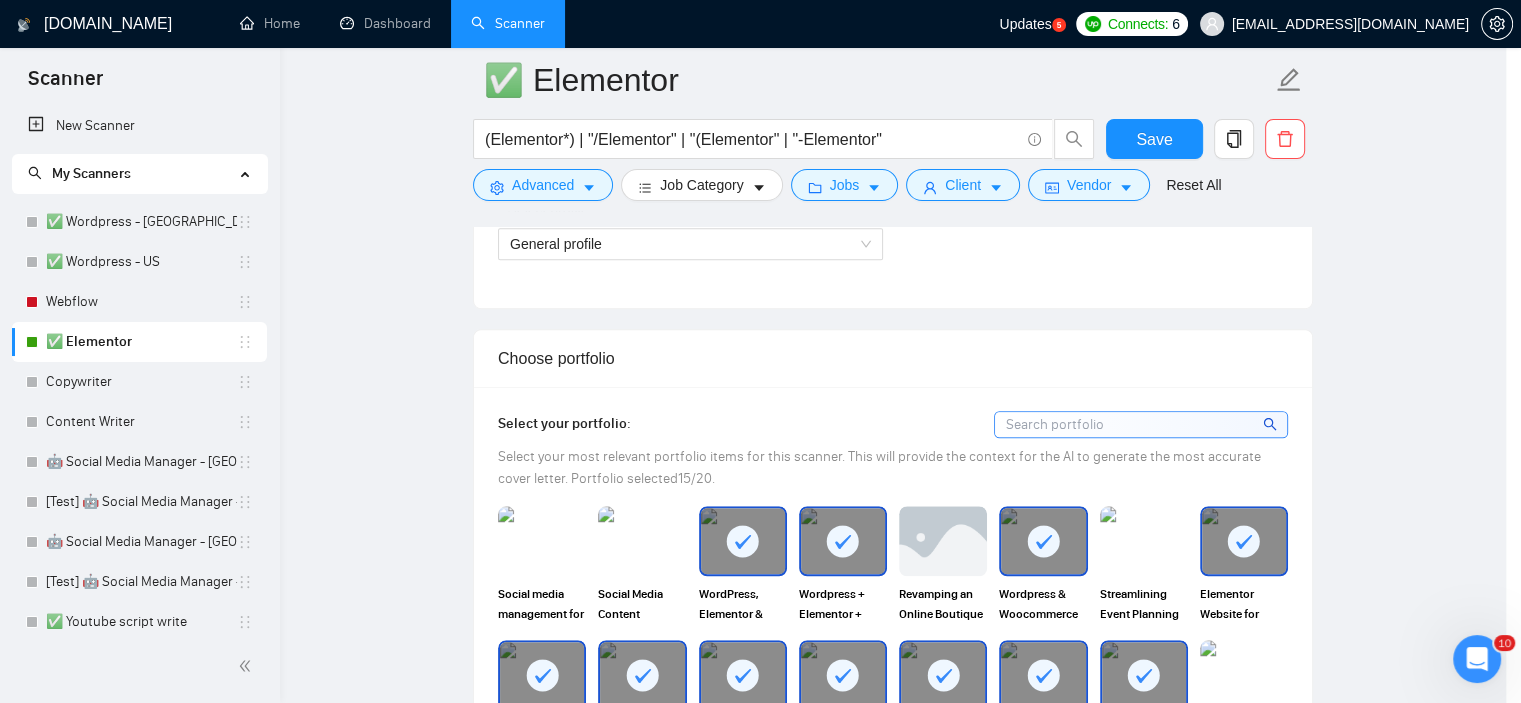 scroll, scrollTop: 120, scrollLeft: 0, axis: vertical 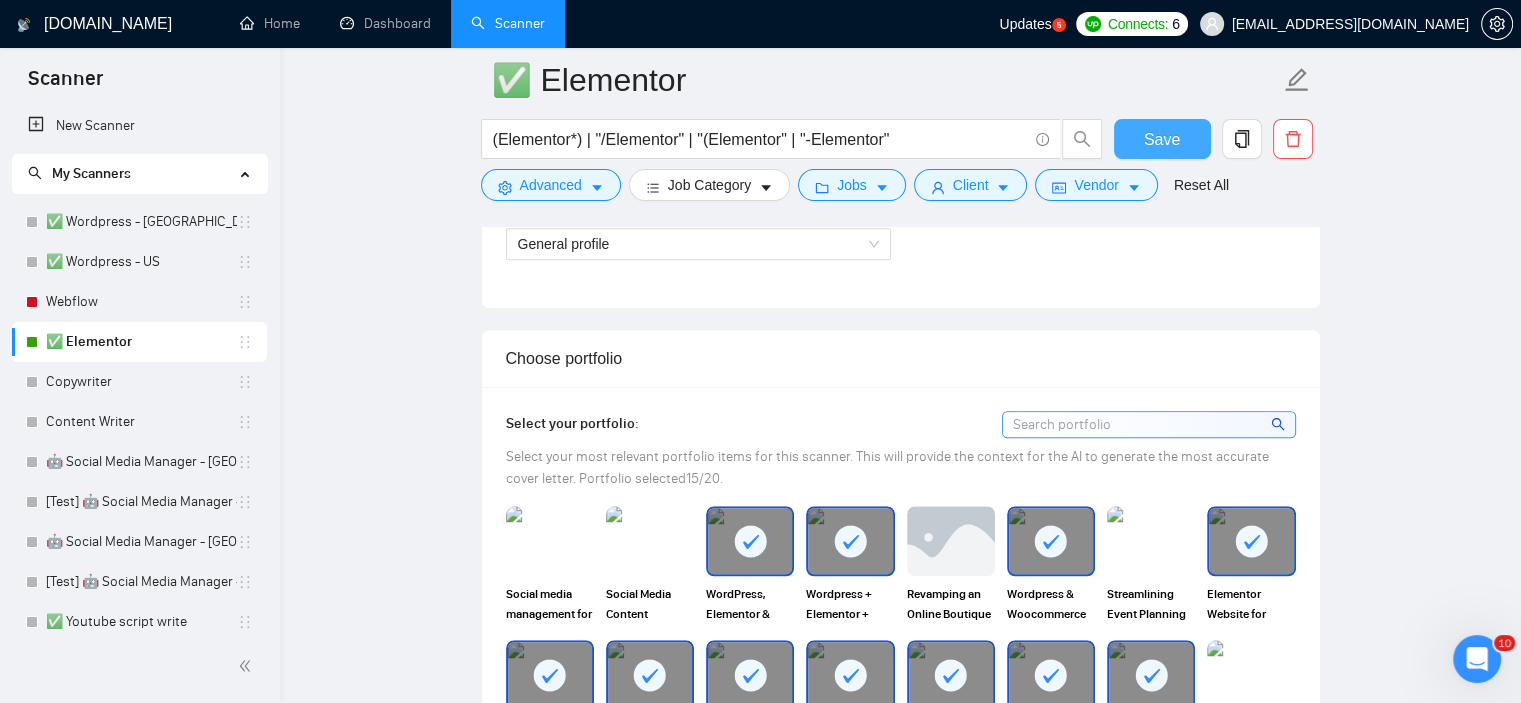 click on "Save" at bounding box center [1162, 139] 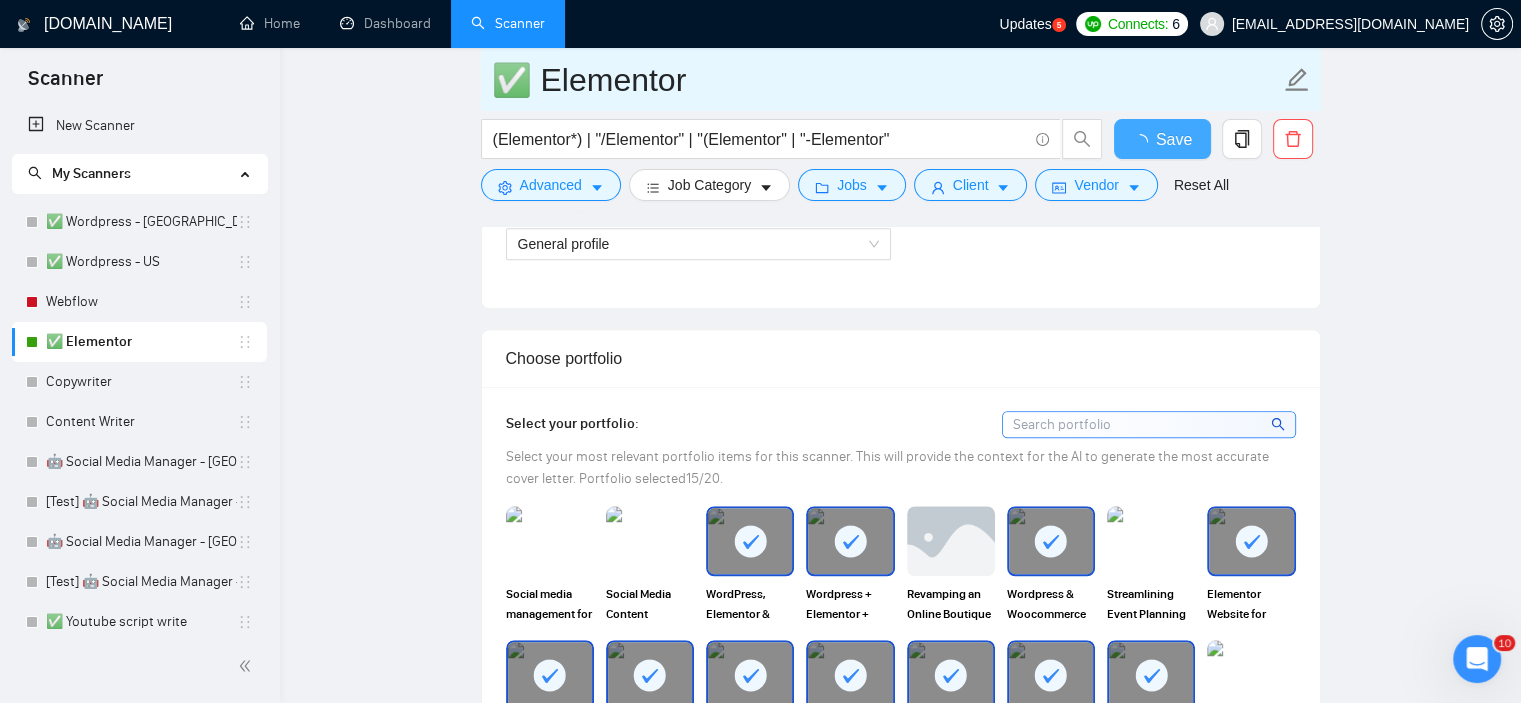 type 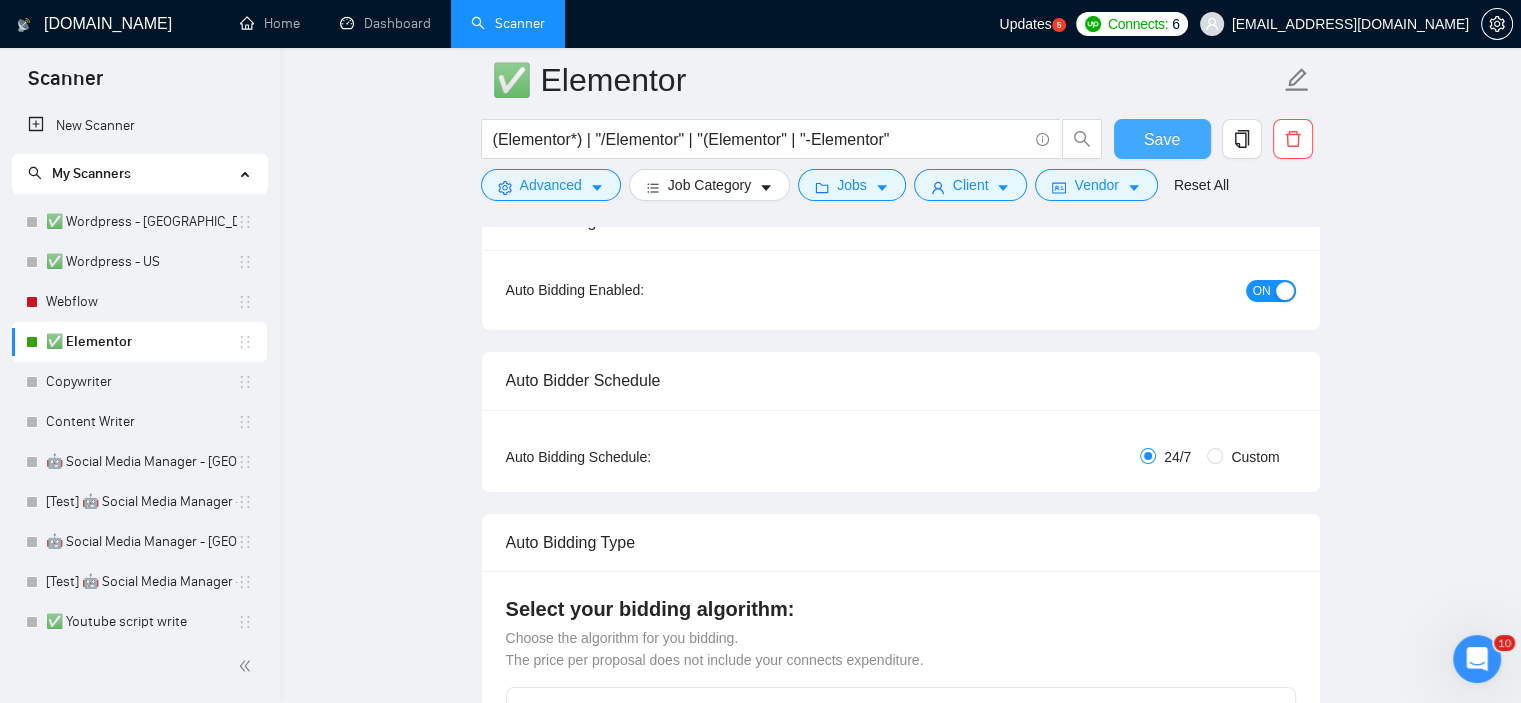 scroll, scrollTop: 0, scrollLeft: 0, axis: both 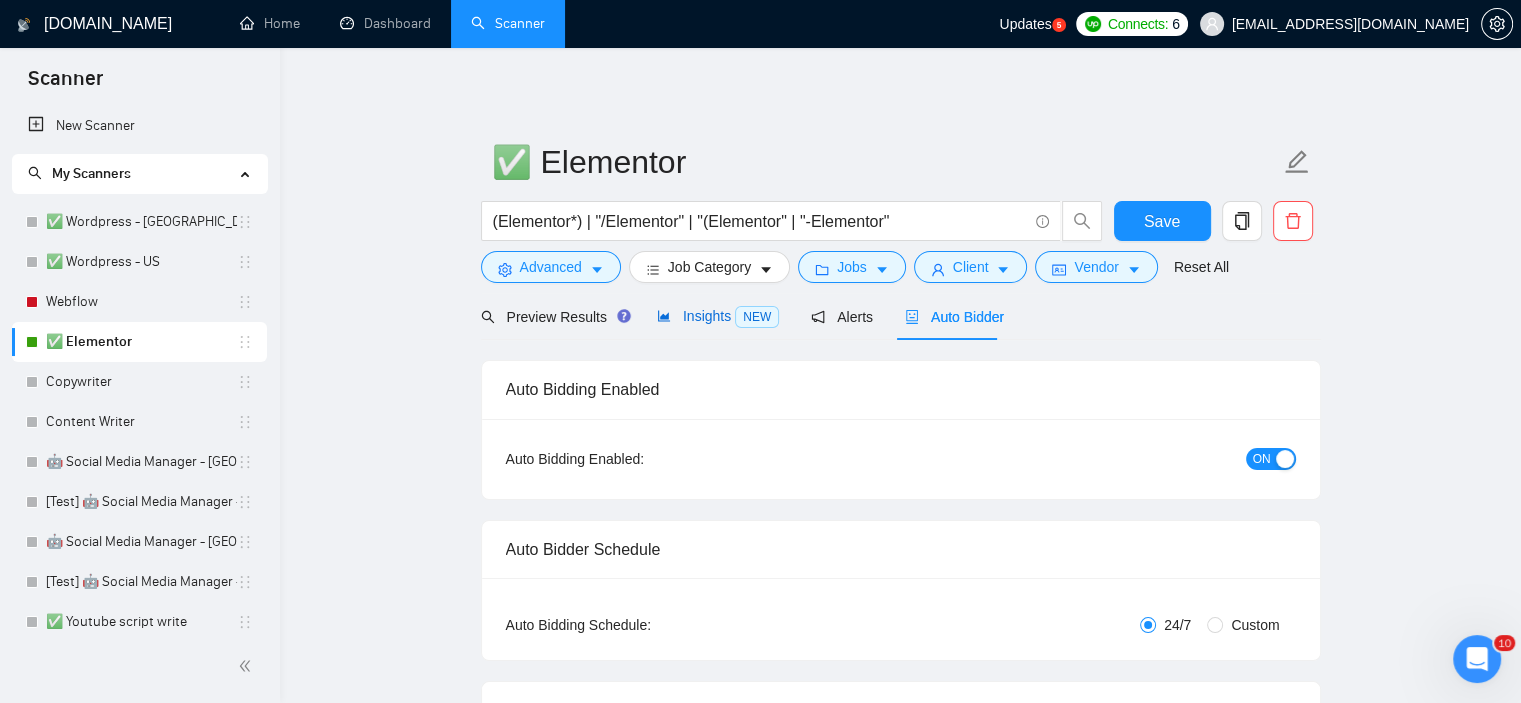 click on "Insights NEW" at bounding box center (718, 316) 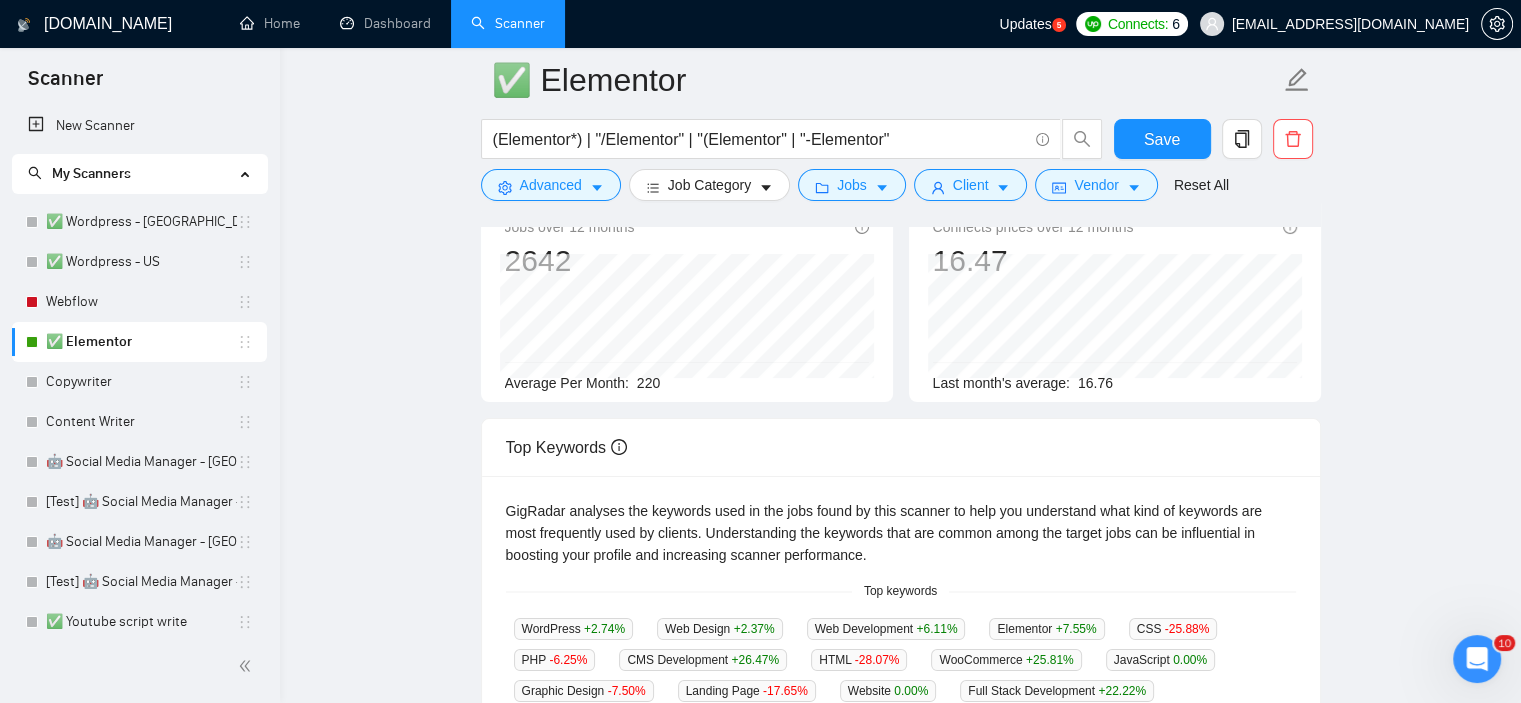 scroll, scrollTop: 300, scrollLeft: 0, axis: vertical 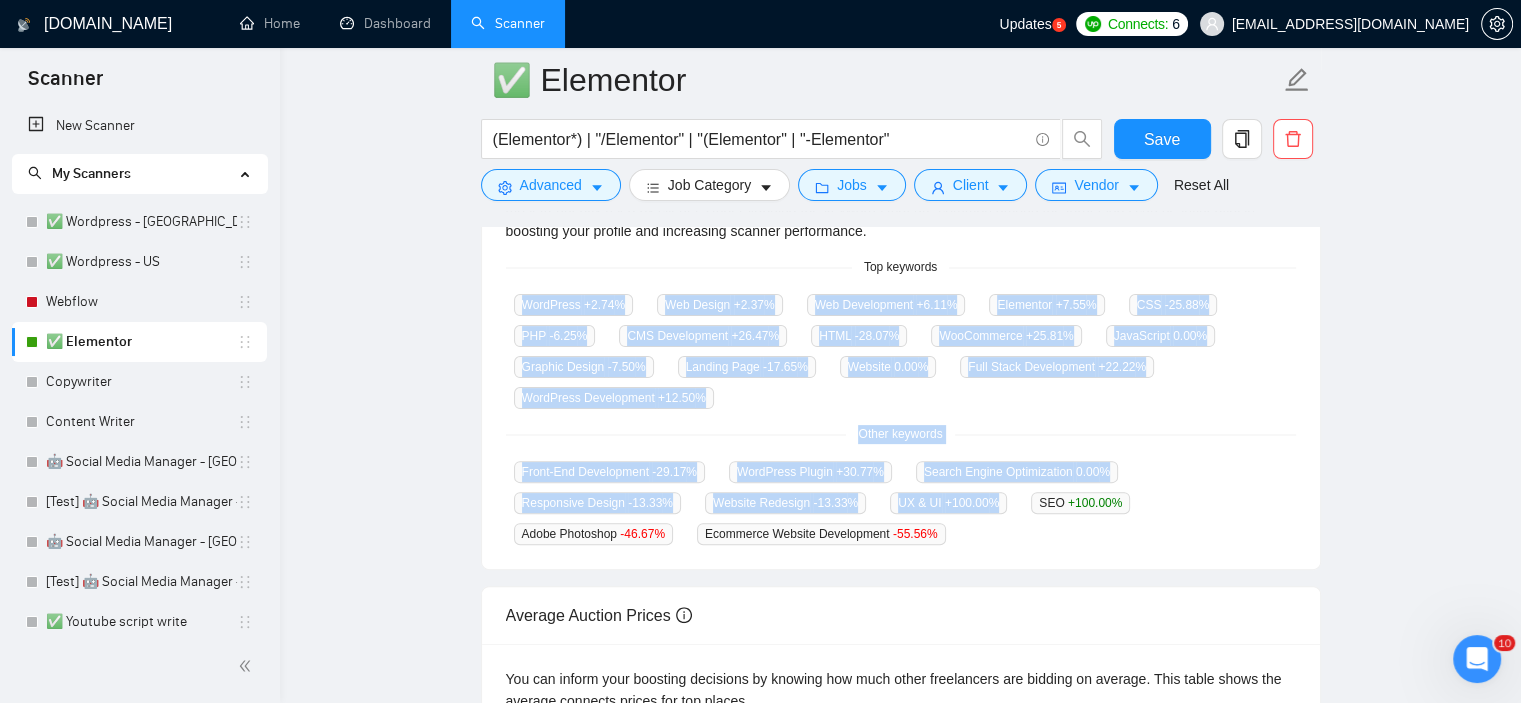 drag, startPoint x: 980, startPoint y: 537, endPoint x: 458, endPoint y: 300, distance: 573.28265 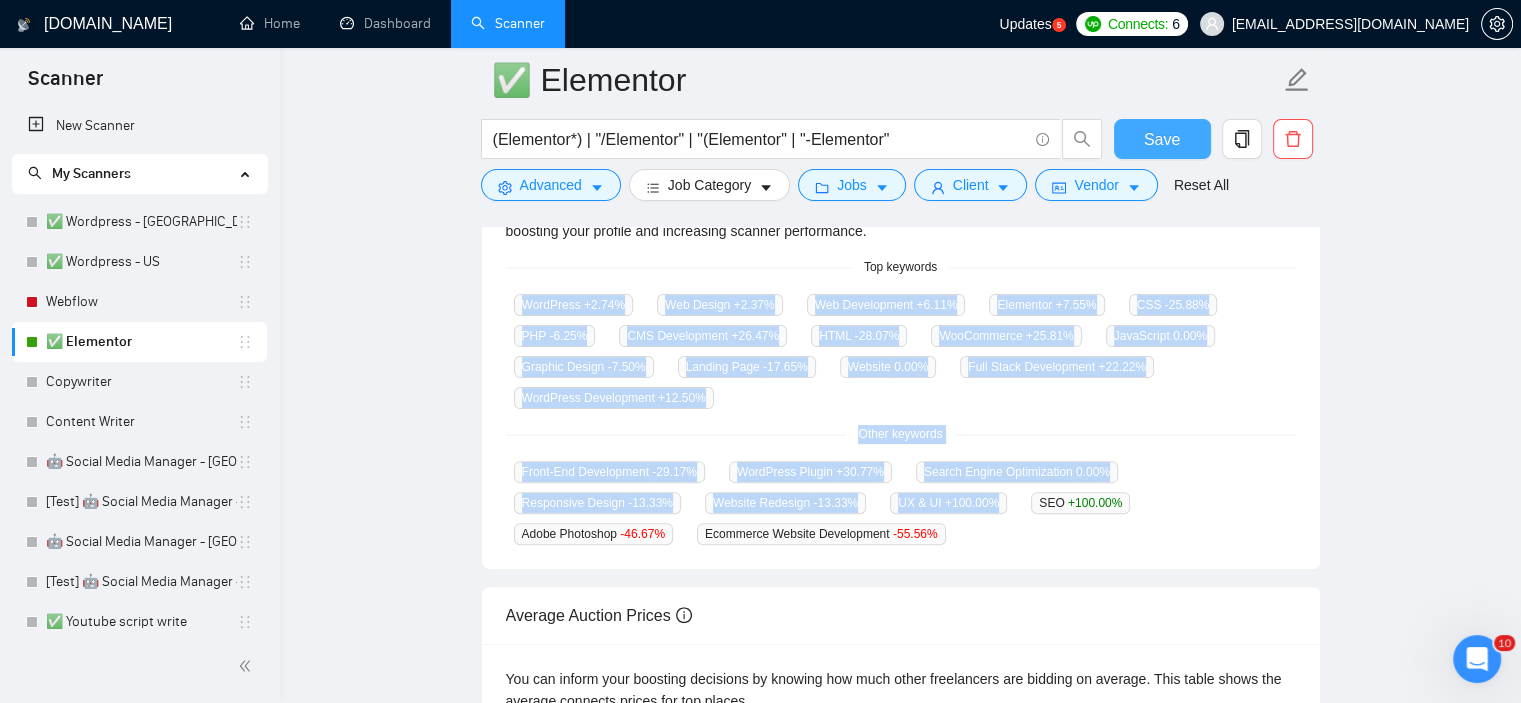 click on "Save" at bounding box center (1162, 139) 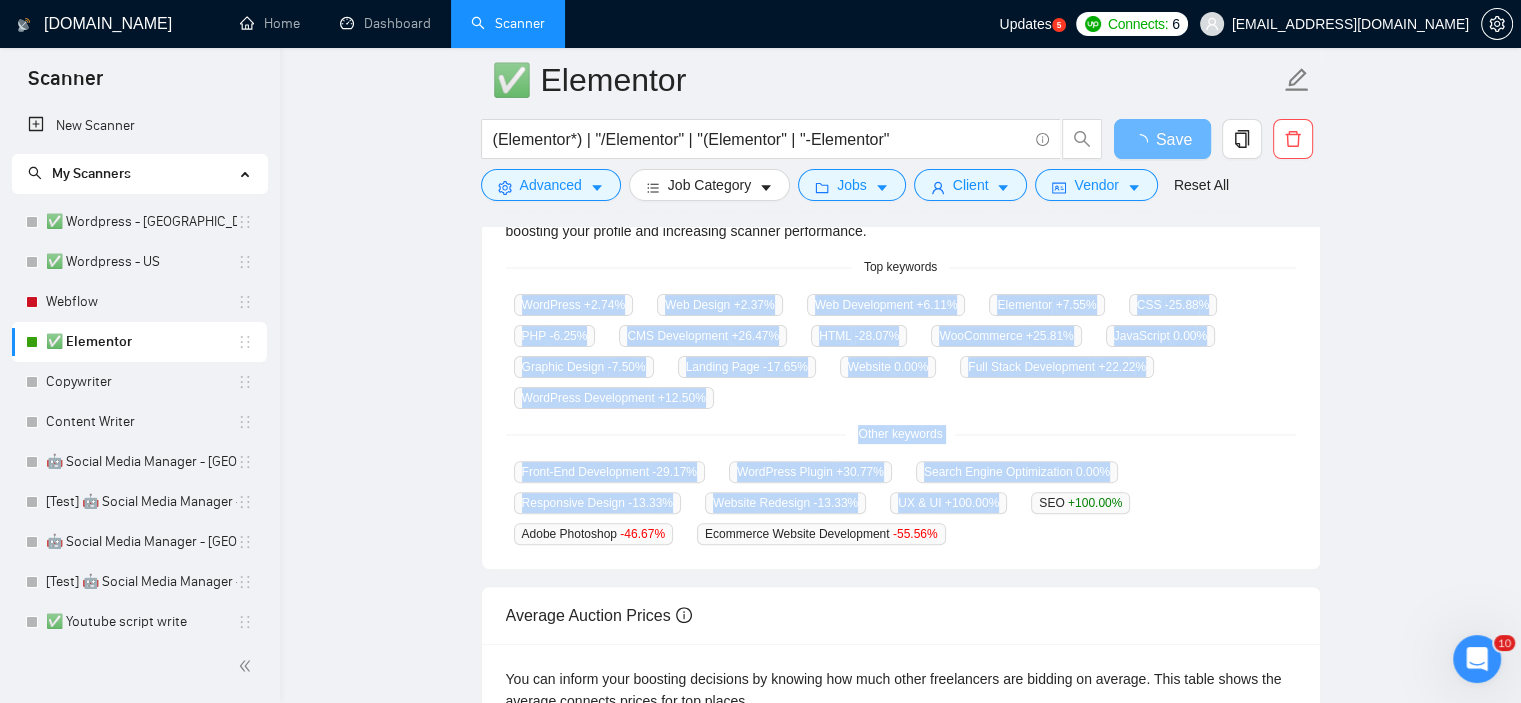 click on "✅ Elementor (Elementor*) | "/Elementor" | "(Elementor" | "-Elementor" Save Advanced   Job Category   Jobs   Client   Vendor   Reset All Preview Results Insights NEW Alerts Auto Bidder Jobs over 12 months 2642   Average Per Month: 220 Connects prices over 12 months 16.47   Last month's average: 16.76 Top Keywords GigRadar analyses the keywords used in the jobs found by this scanner to help you understand what kind of keywords are most frequently used by clients. Understanding the keywords that are common among the target jobs can be influential in boosting your profile and increasing scanner performance. Top keywords WordPress   +2.74 % Web Design   +2.37 % Web Development   +6.11 % Elementor   +7.55 % CSS   -25.88 % PHP   -6.25 % CMS Development   +26.47 % HTML   -28.07 % WooCommerce   +25.81 % JavaScript   0.00 % Graphic Design   -7.50 % Landing Page   -17.65 % Website   0.00 % Full Stack Development   +22.22 % WordPress Development   +12.50 % Other keywords Front-End Development   -29.17 %   +30.77 %   %" at bounding box center [900, 274] 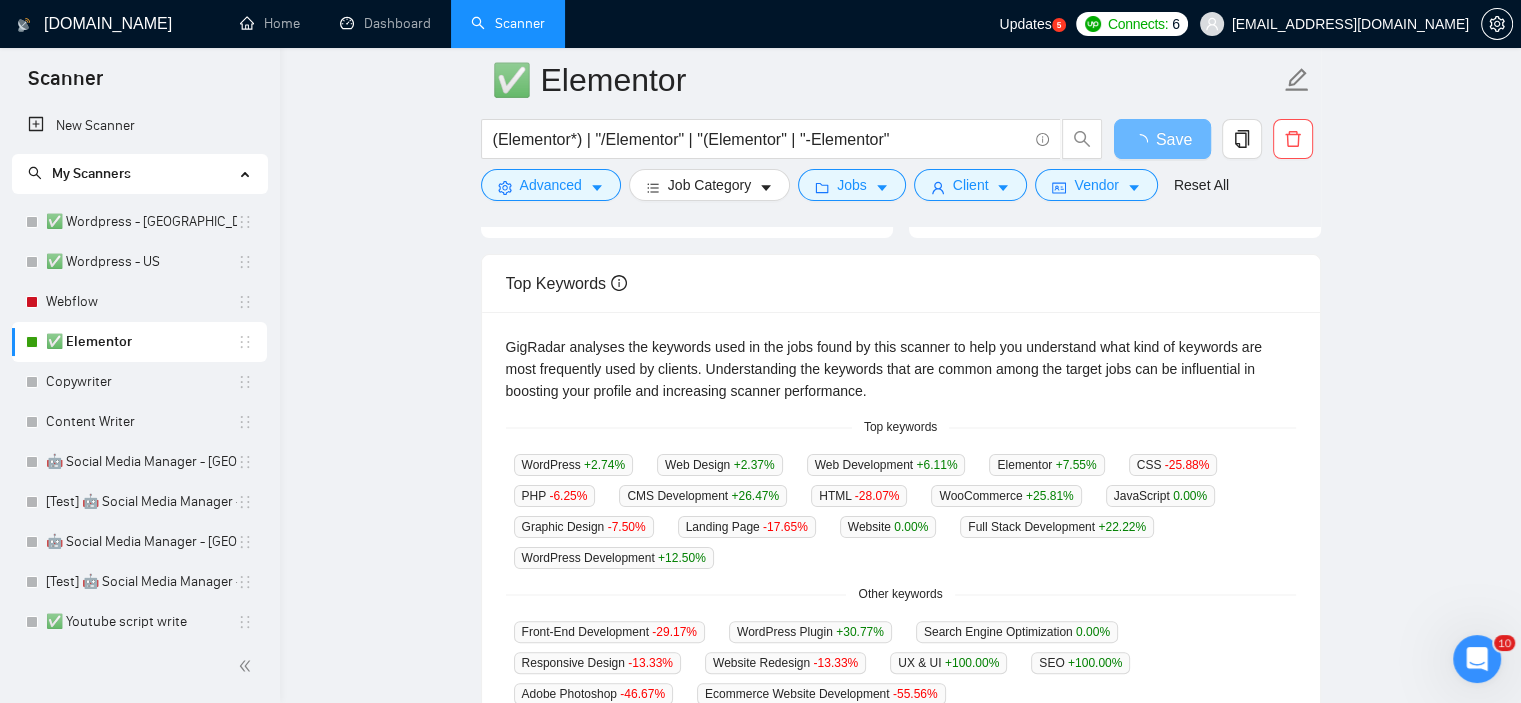 scroll, scrollTop: 0, scrollLeft: 0, axis: both 